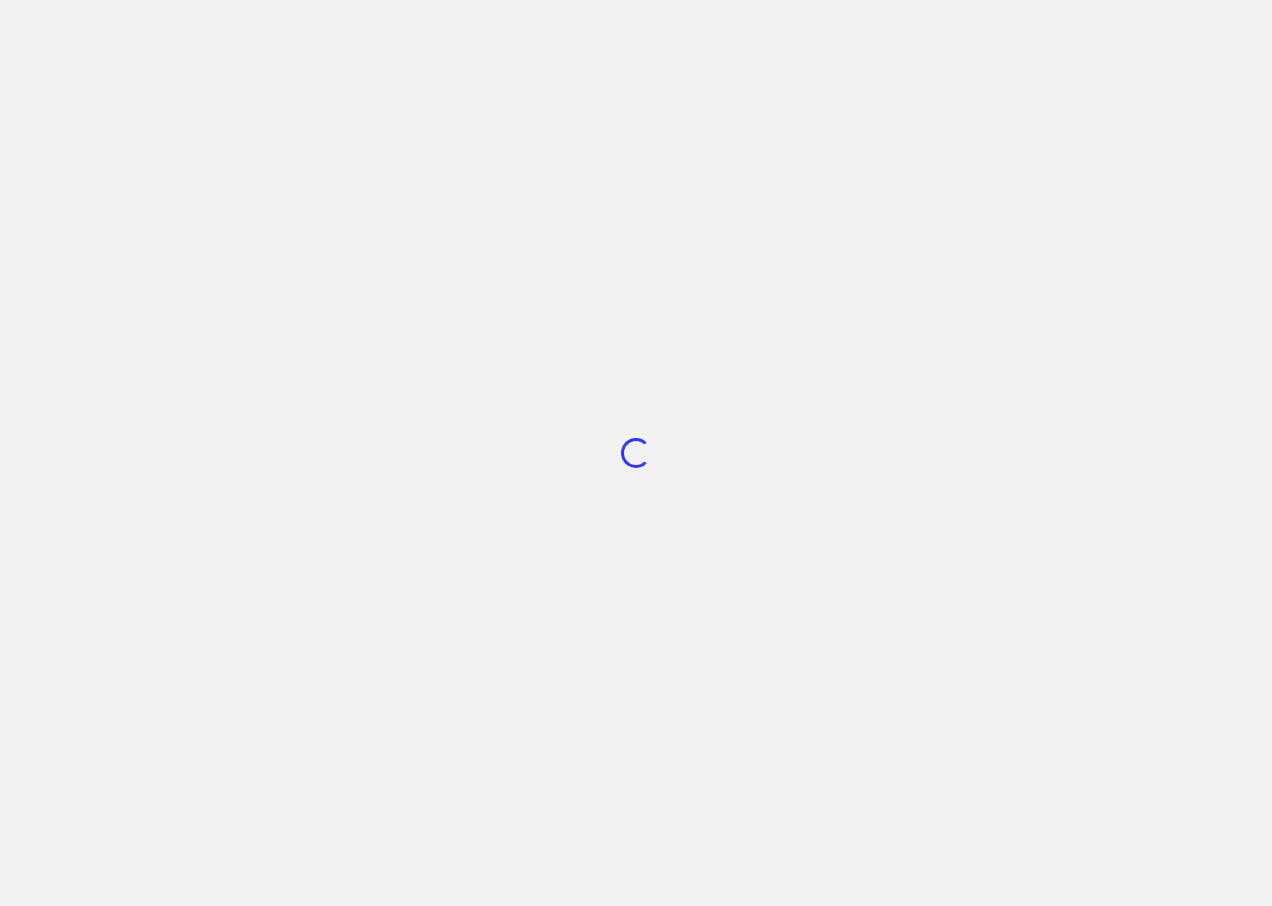 scroll, scrollTop: 0, scrollLeft: 0, axis: both 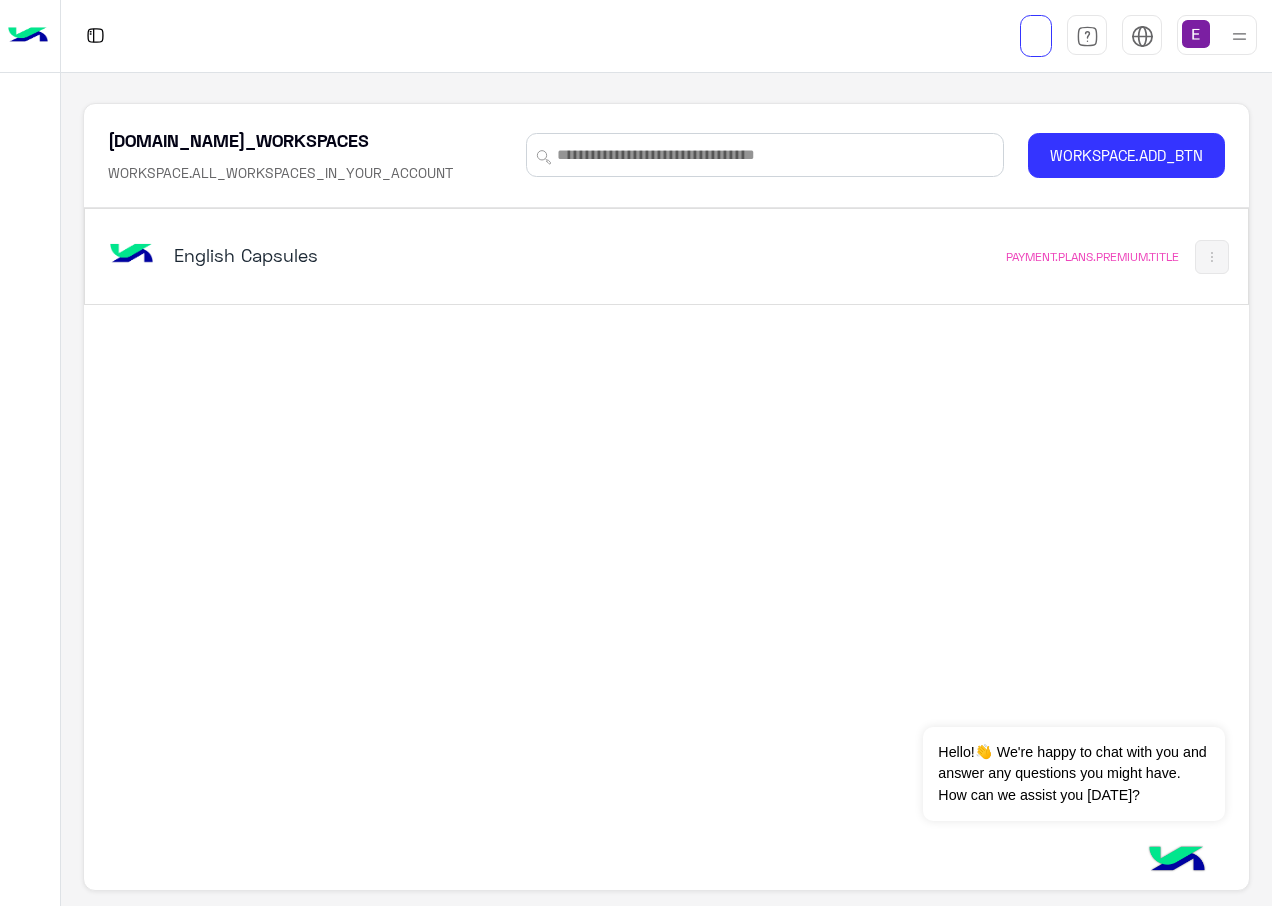 click on "English Capsules" at bounding box center (376, 255) 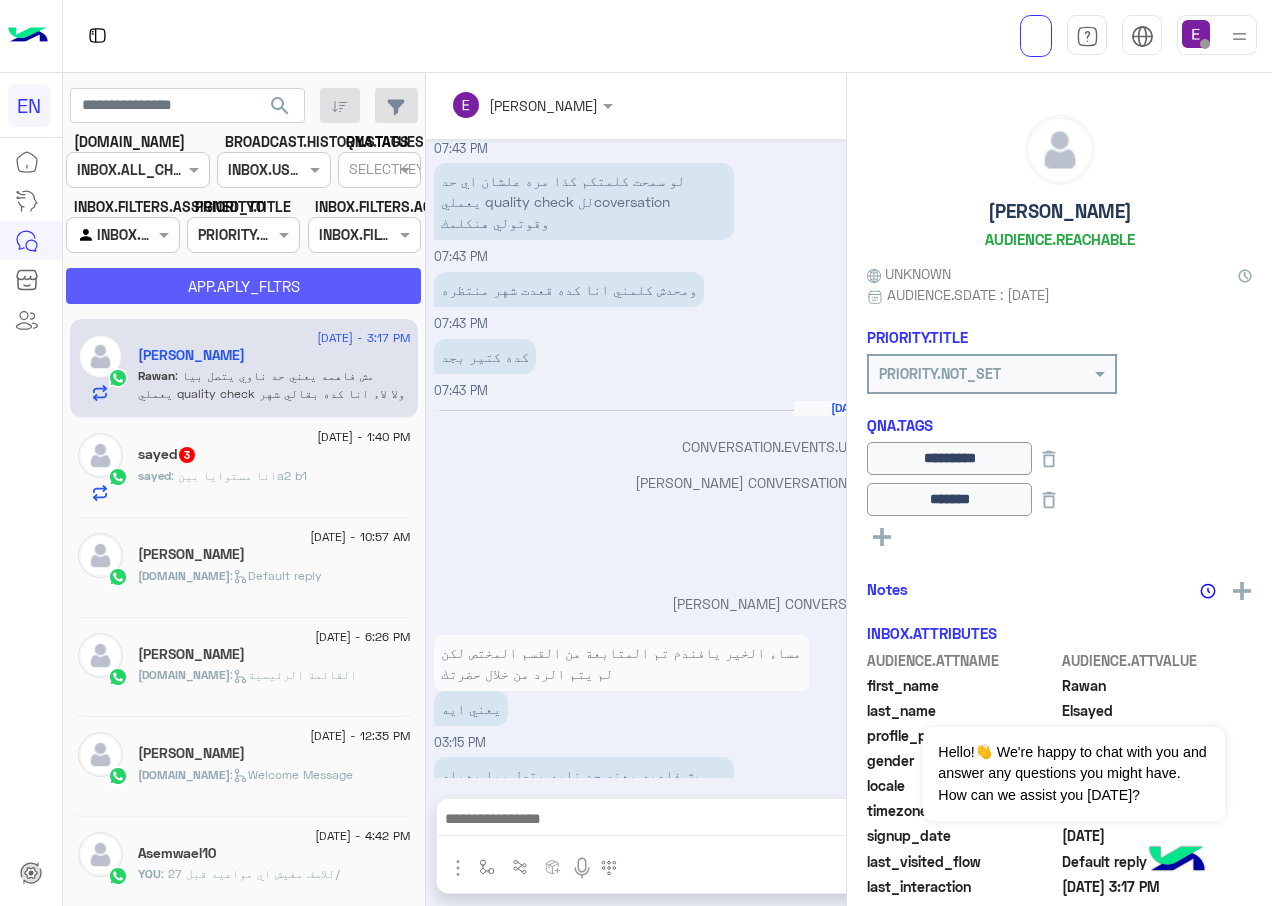 scroll, scrollTop: 2055, scrollLeft: 0, axis: vertical 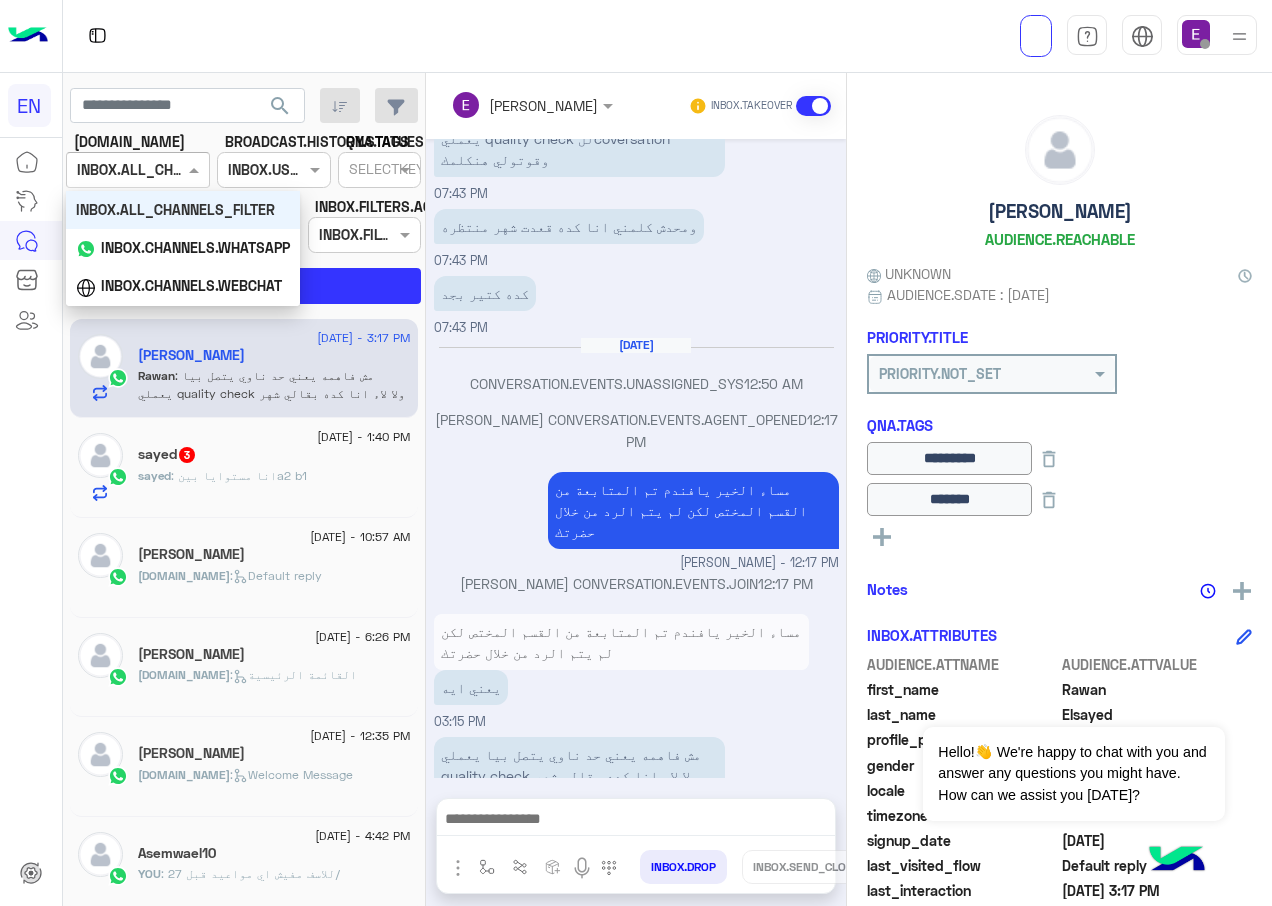 click at bounding box center [113, 170] 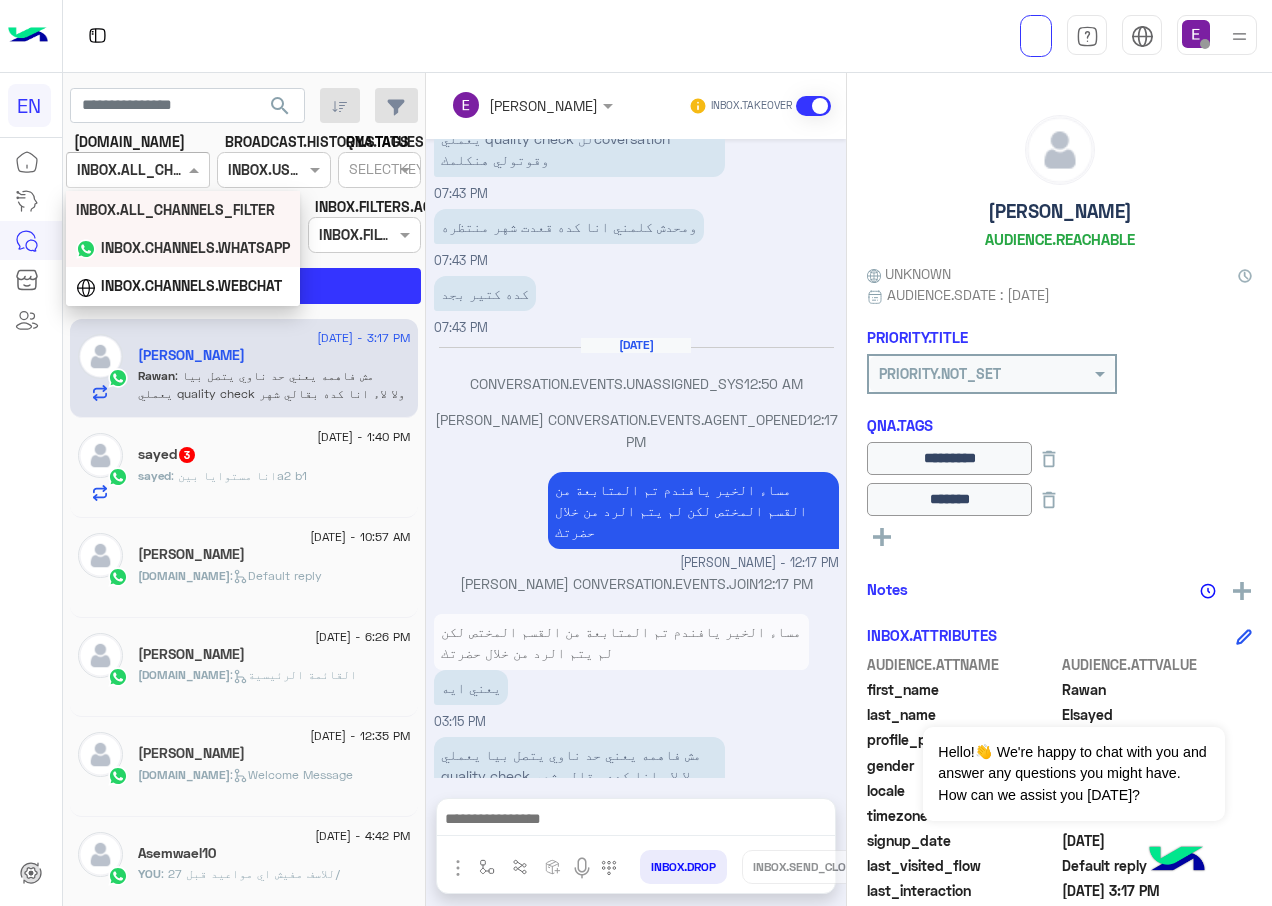 click on "INBOX.CHANNELS.WHATSAPP" at bounding box center [195, 247] 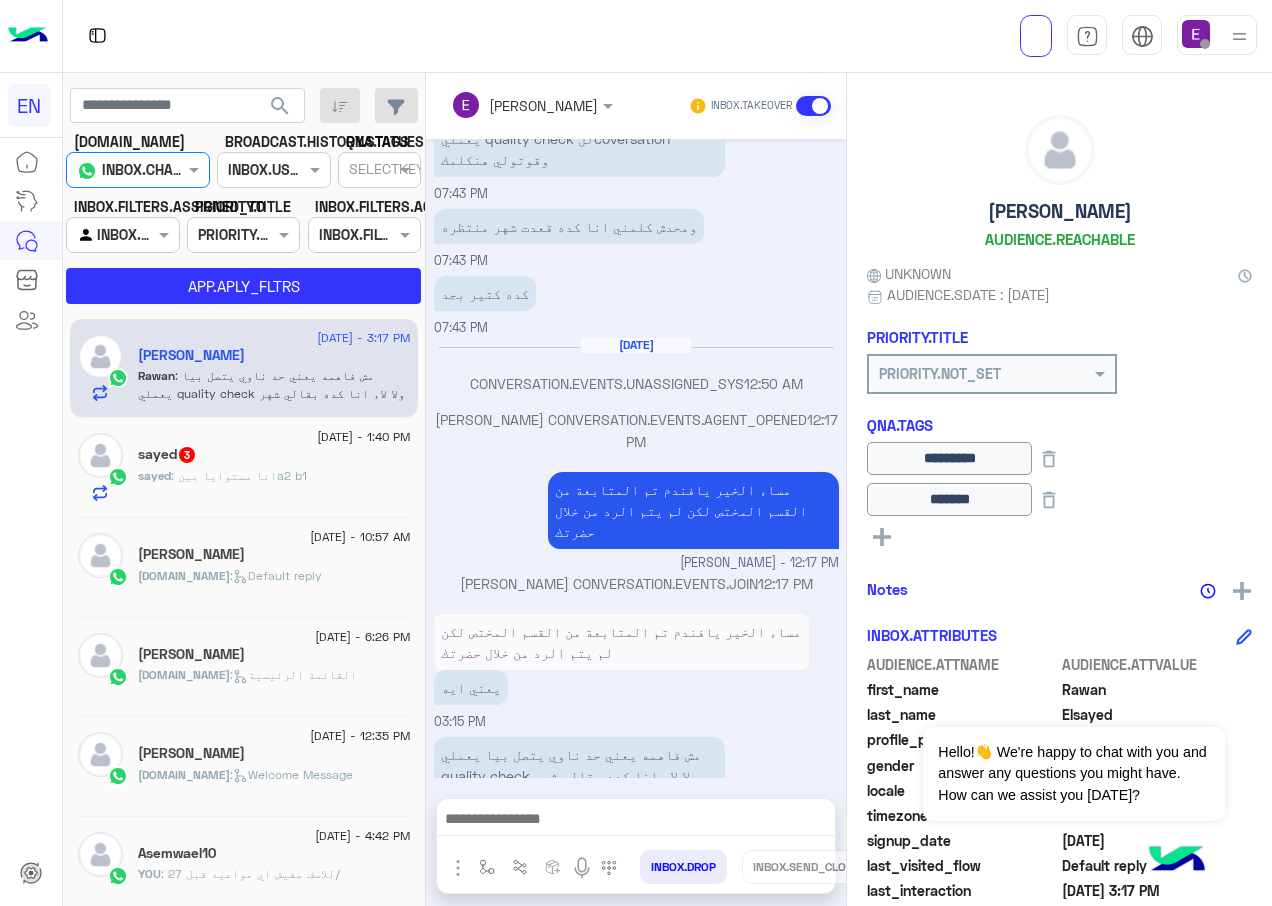 click at bounding box center [122, 234] 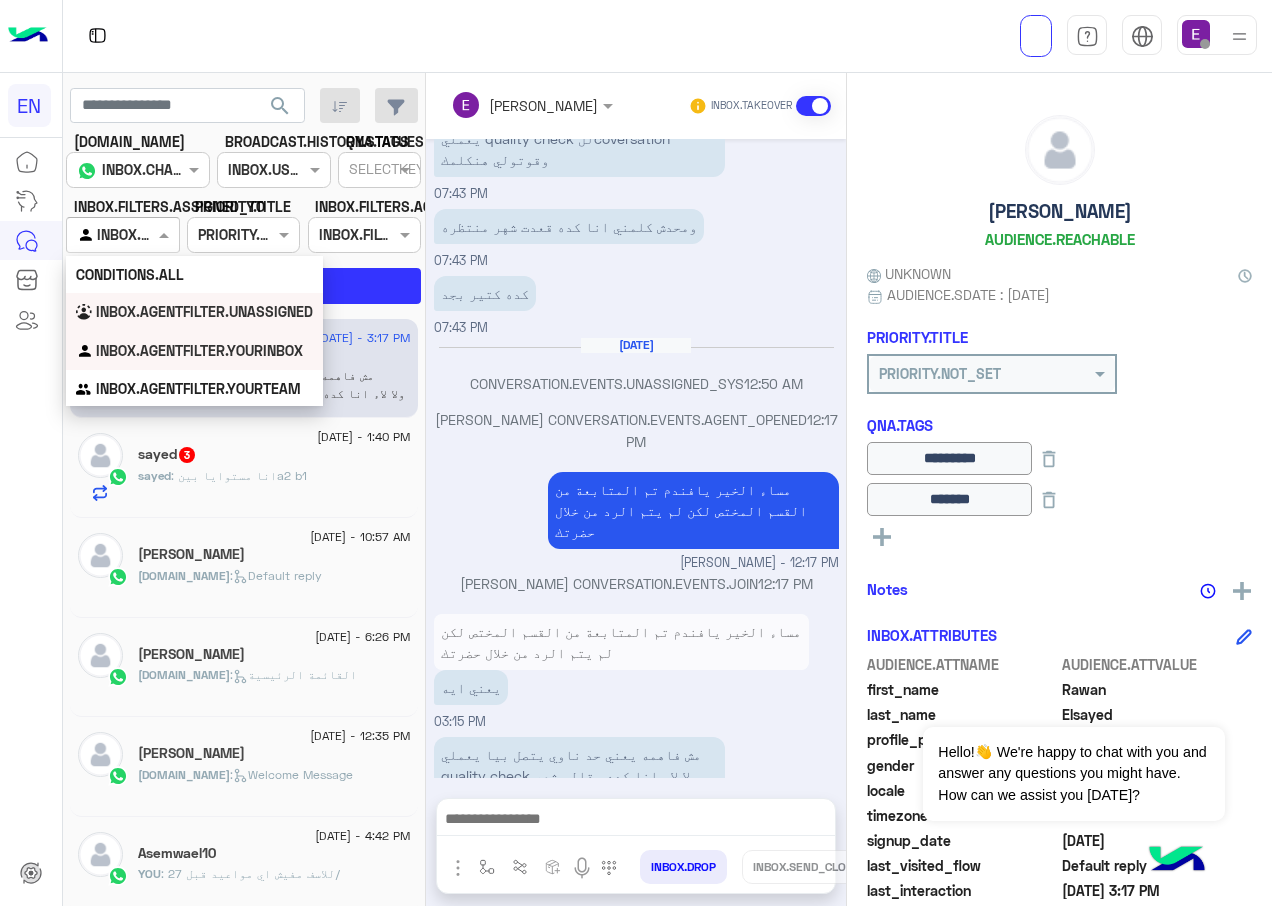 click on "INBOX.AGENTFILTER.UNASSIGNED" at bounding box center [204, 311] 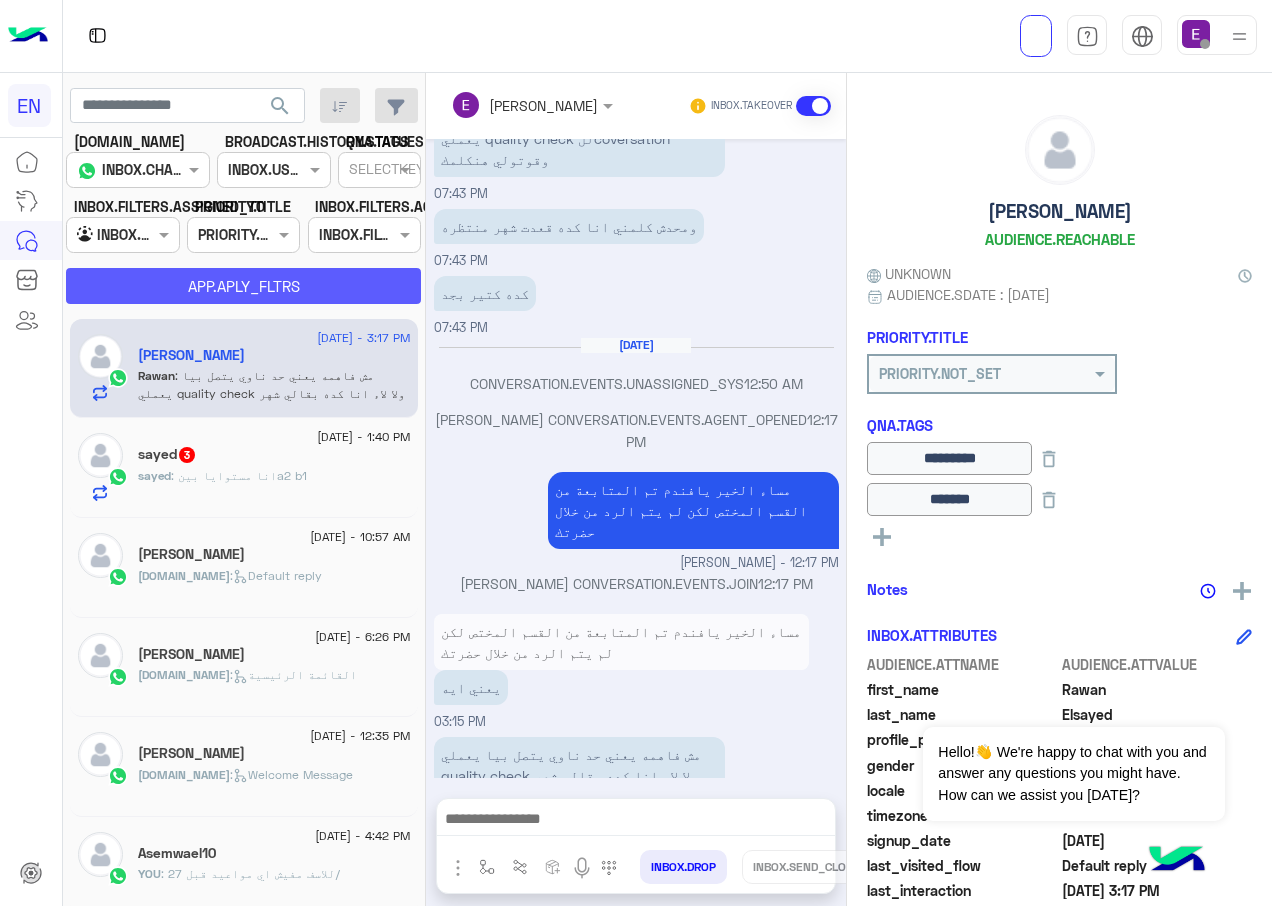 click on "APP.APLY_FLTRS" 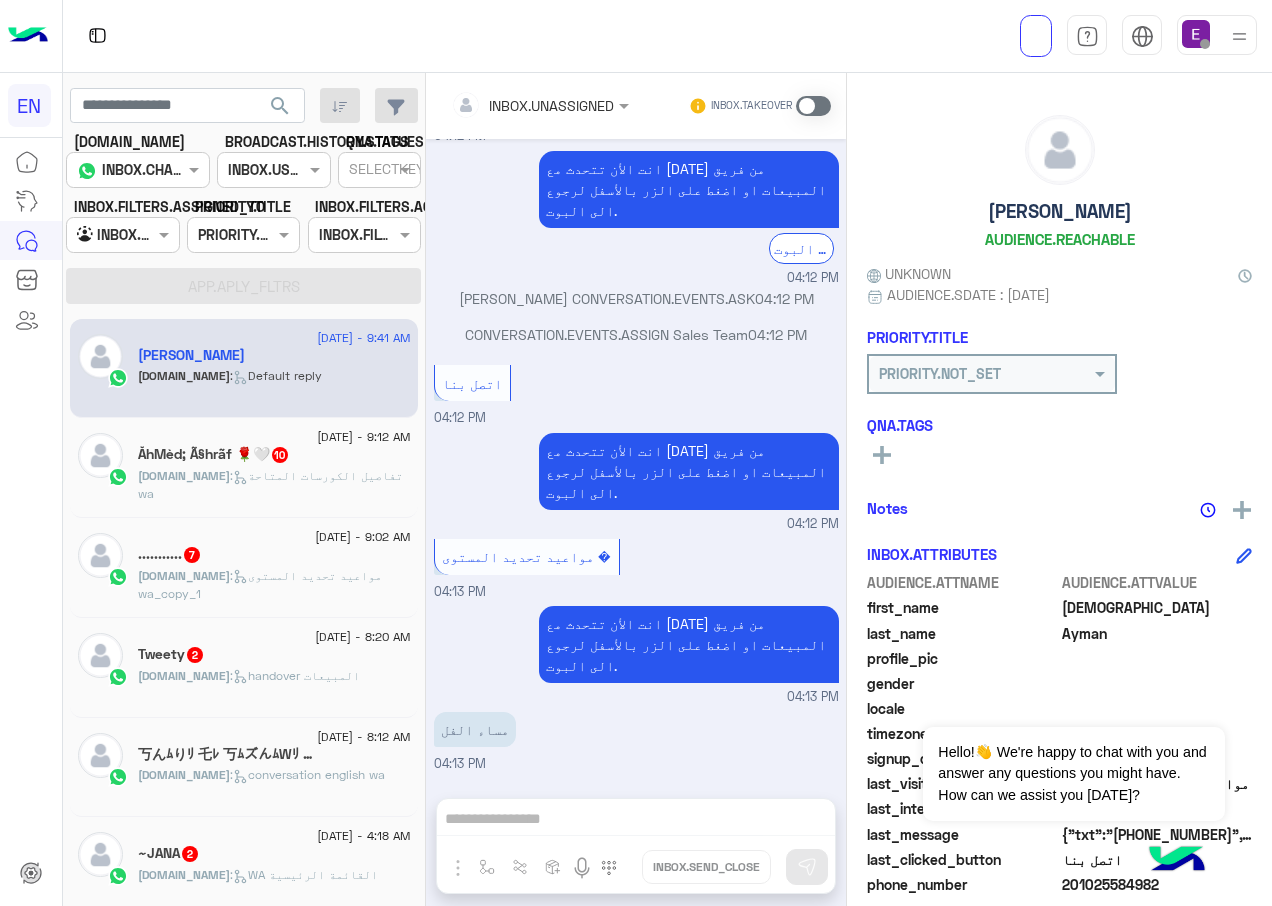scroll, scrollTop: 2438, scrollLeft: 0, axis: vertical 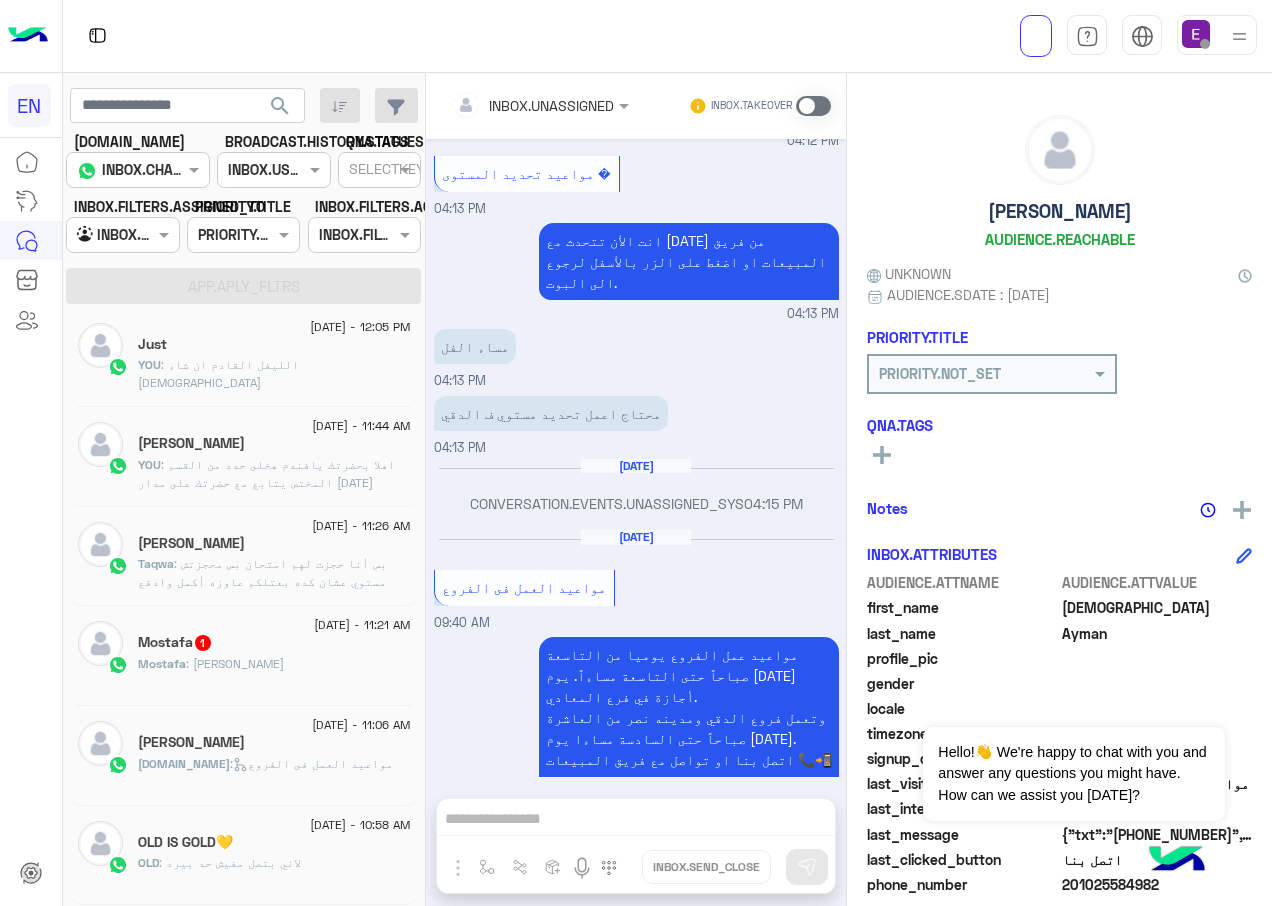 click on "Mostafa : يااريت" 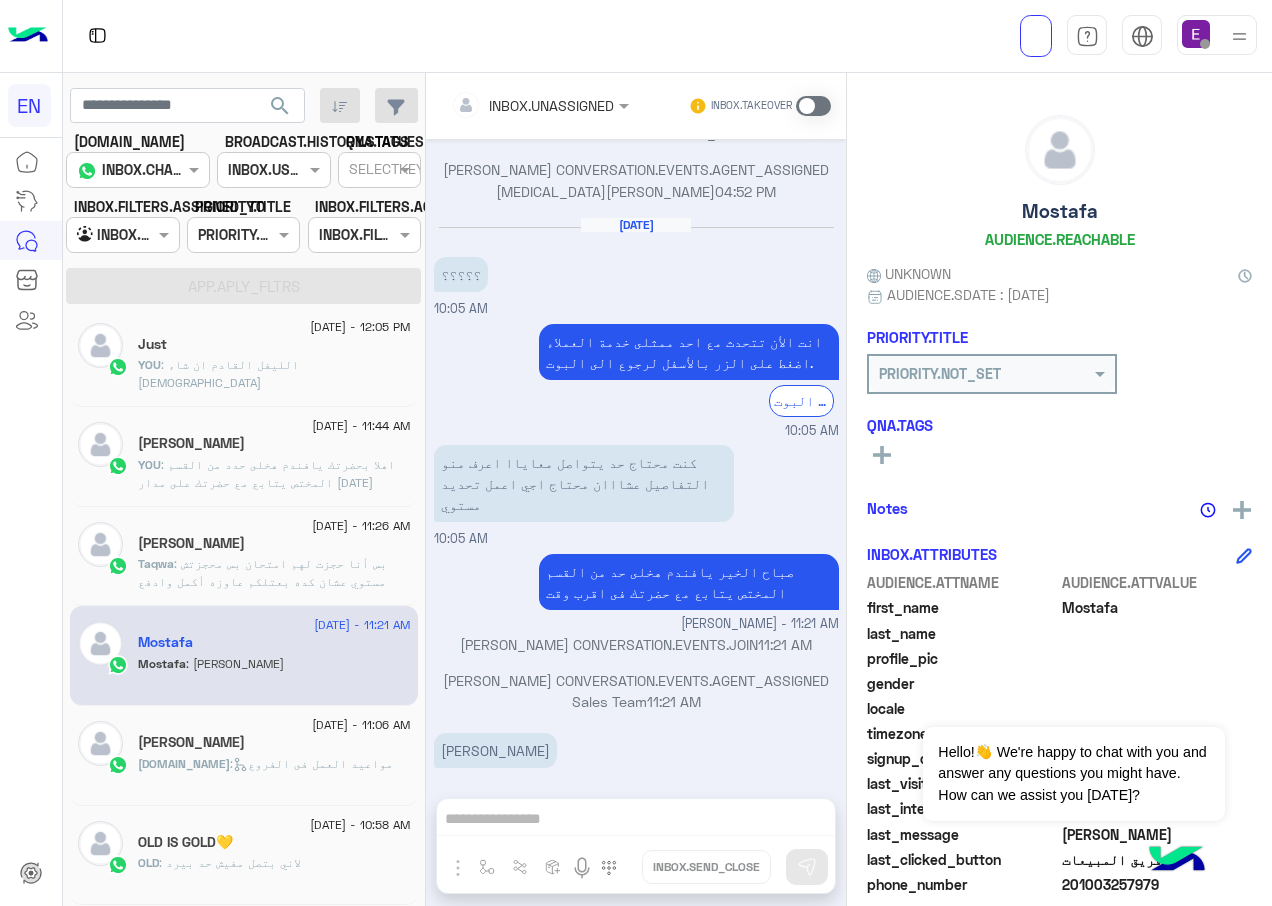 scroll, scrollTop: 1165, scrollLeft: 0, axis: vertical 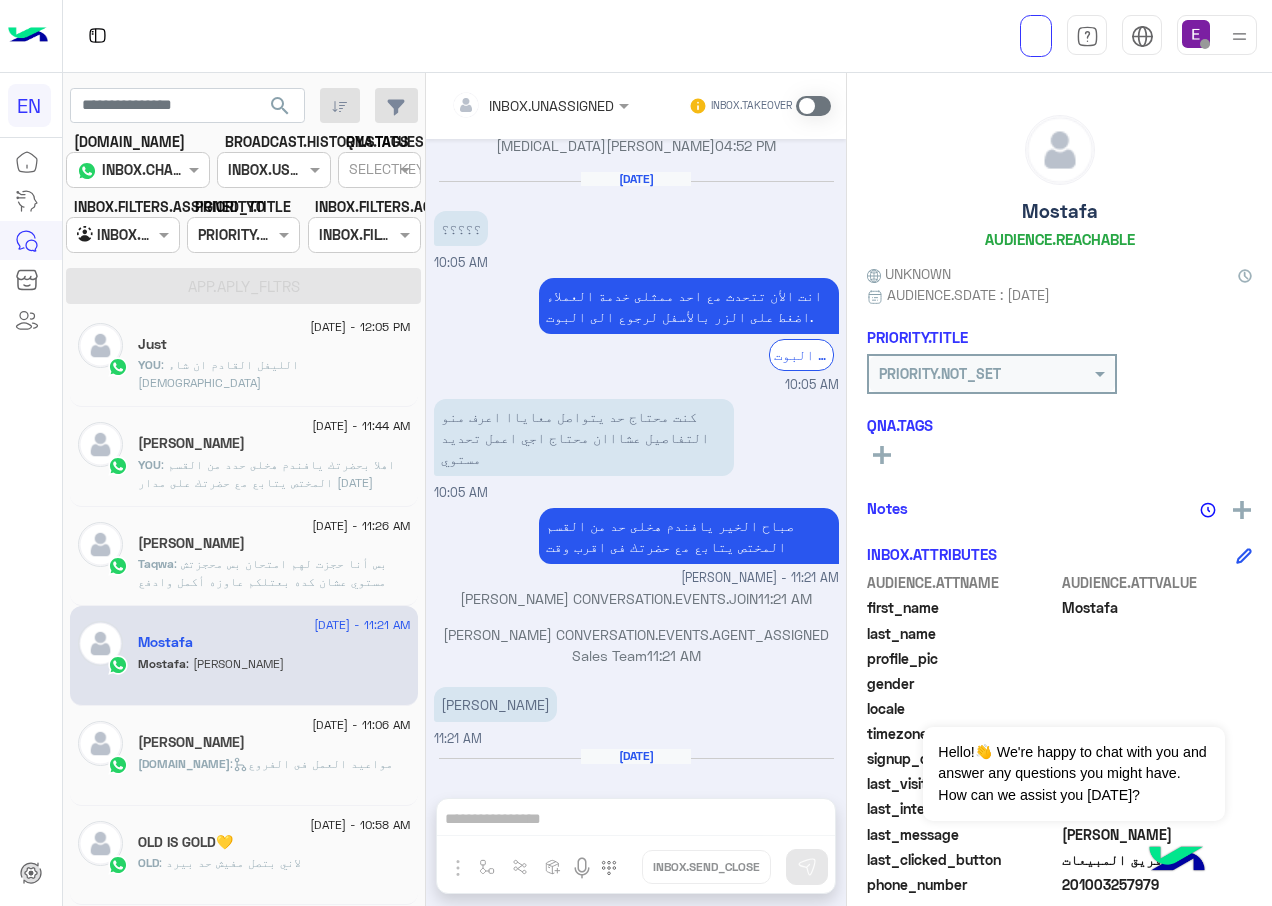 click on "INBOX.UNASSIGNED" at bounding box center [532, 105] 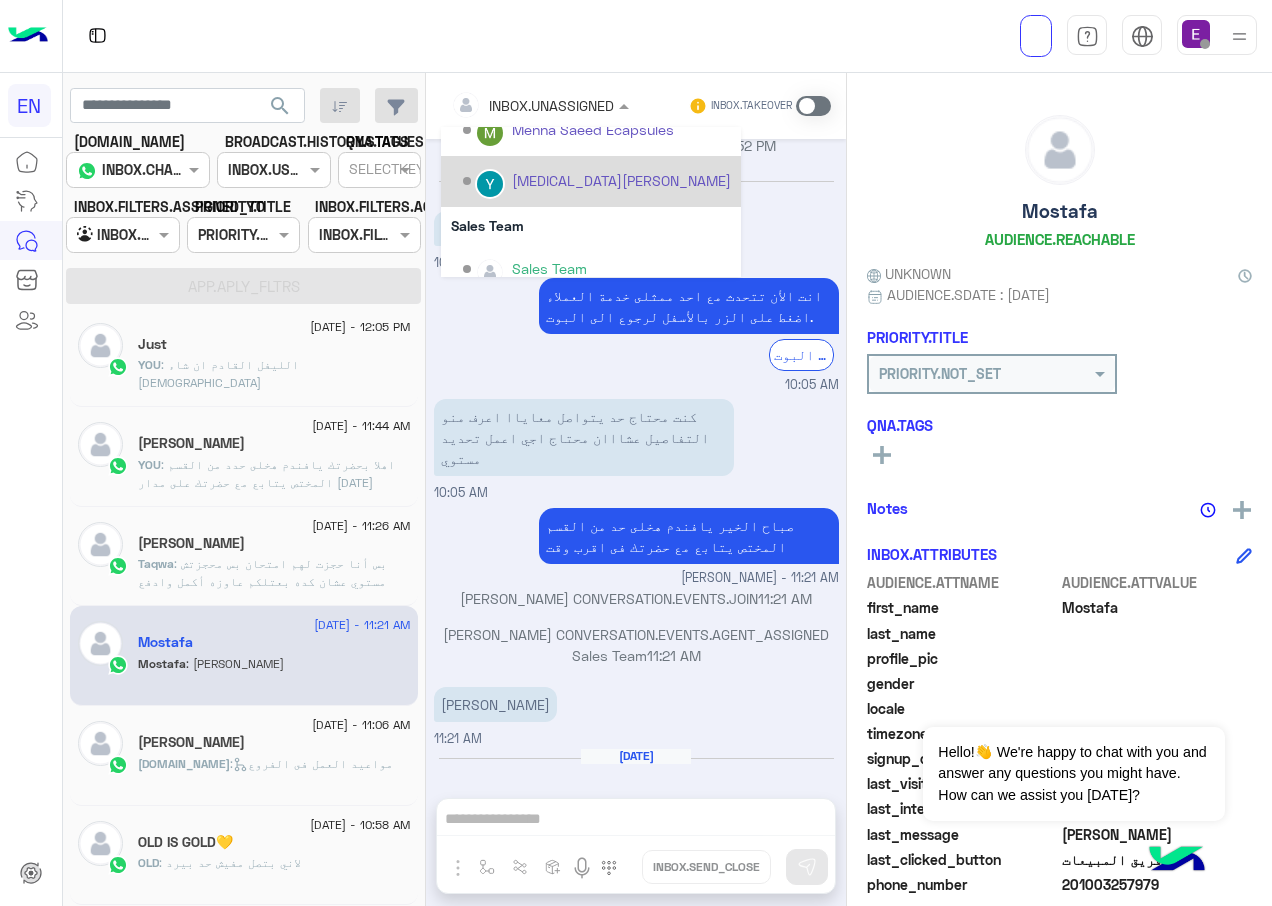 scroll, scrollTop: 332, scrollLeft: 0, axis: vertical 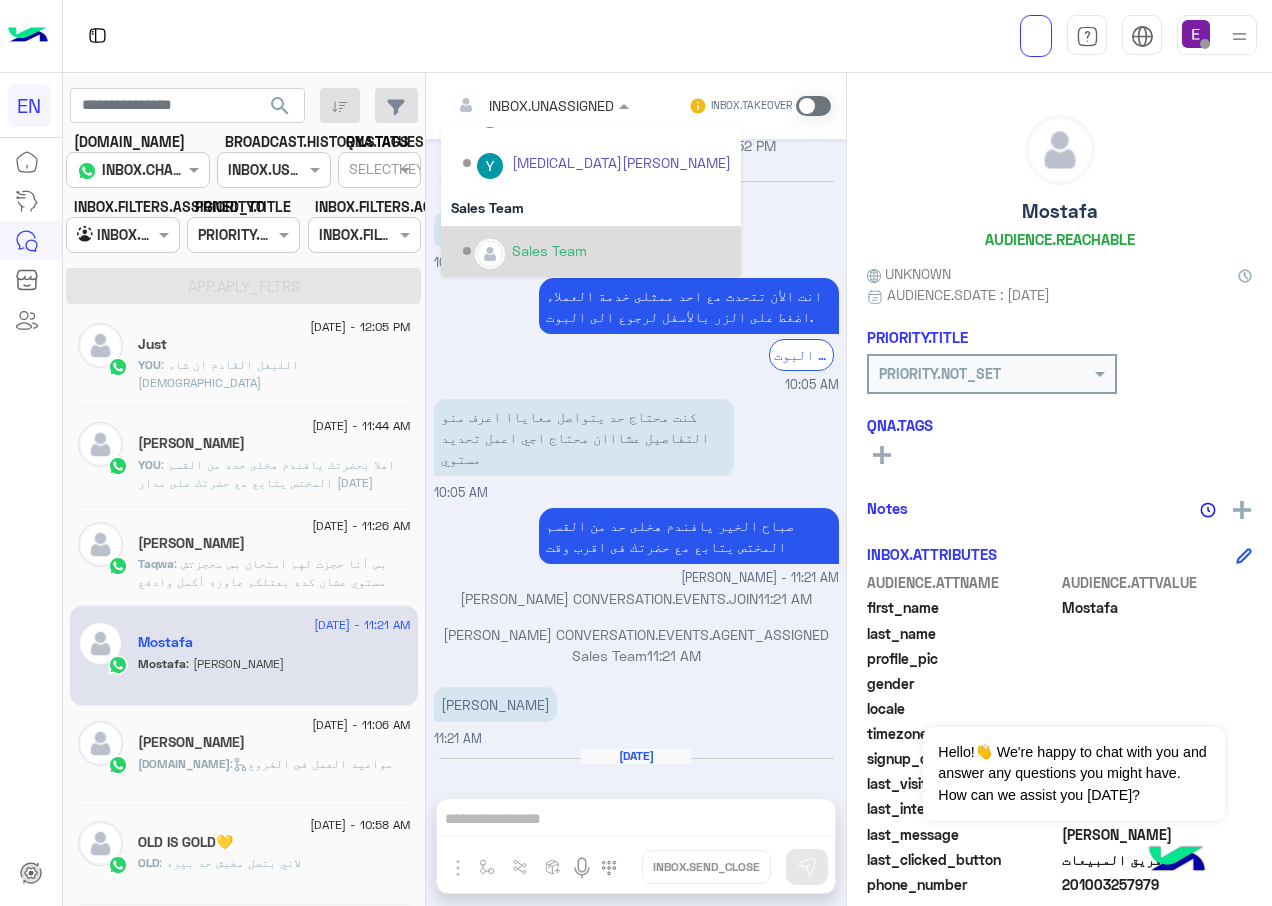 click on "Sales Team" at bounding box center (597, 251) 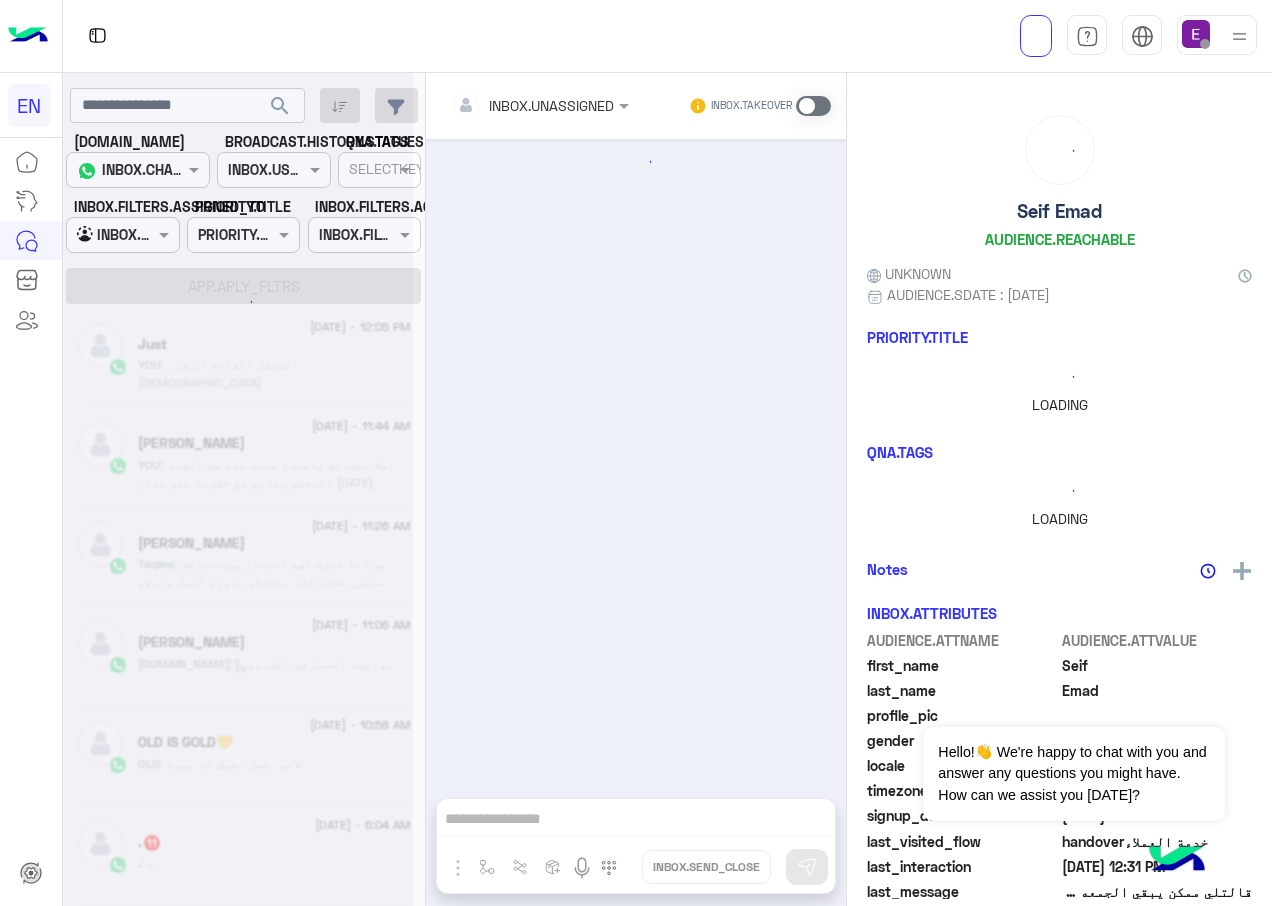 scroll, scrollTop: 531, scrollLeft: 0, axis: vertical 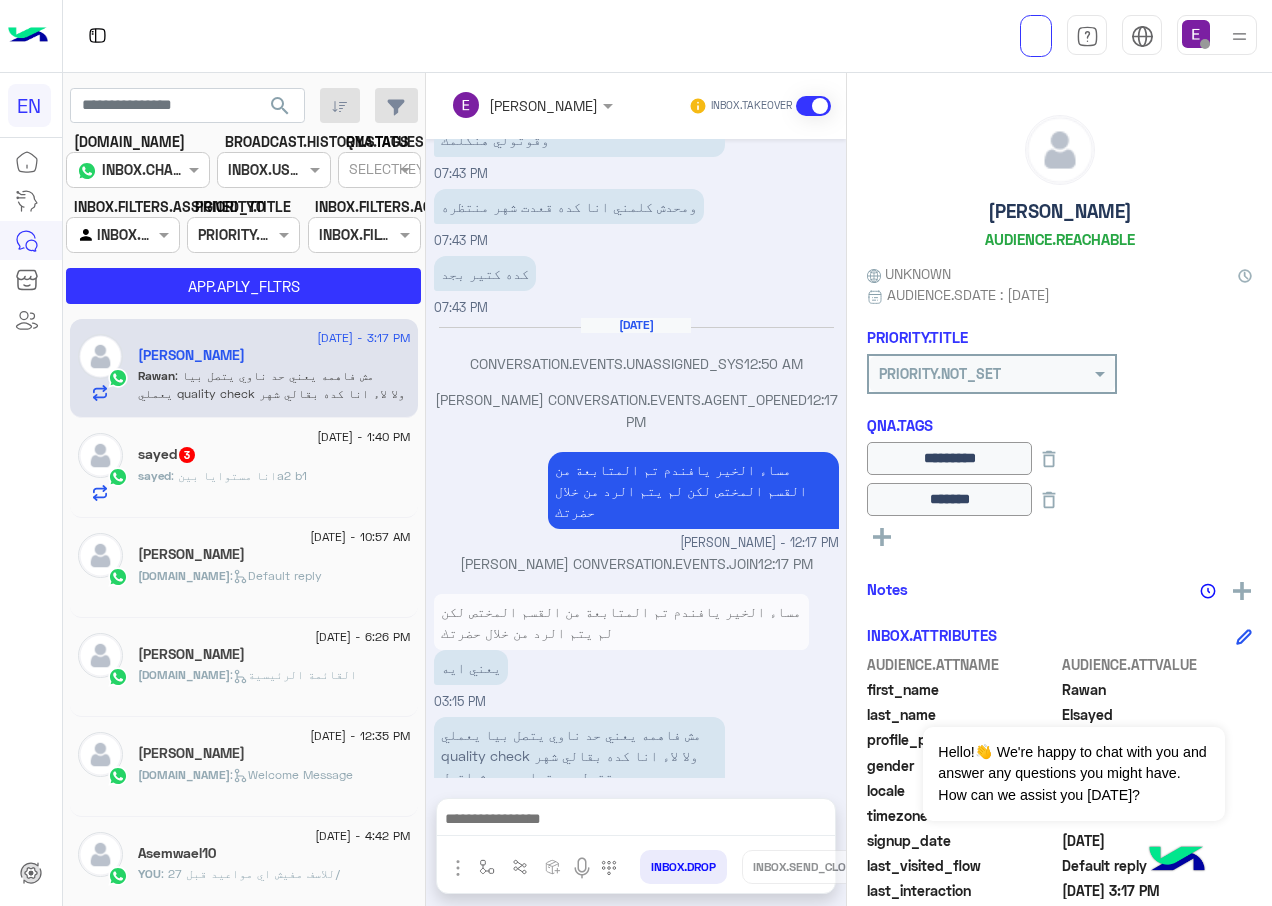 click on "sayed : انا مستوايا بينa2 b1" 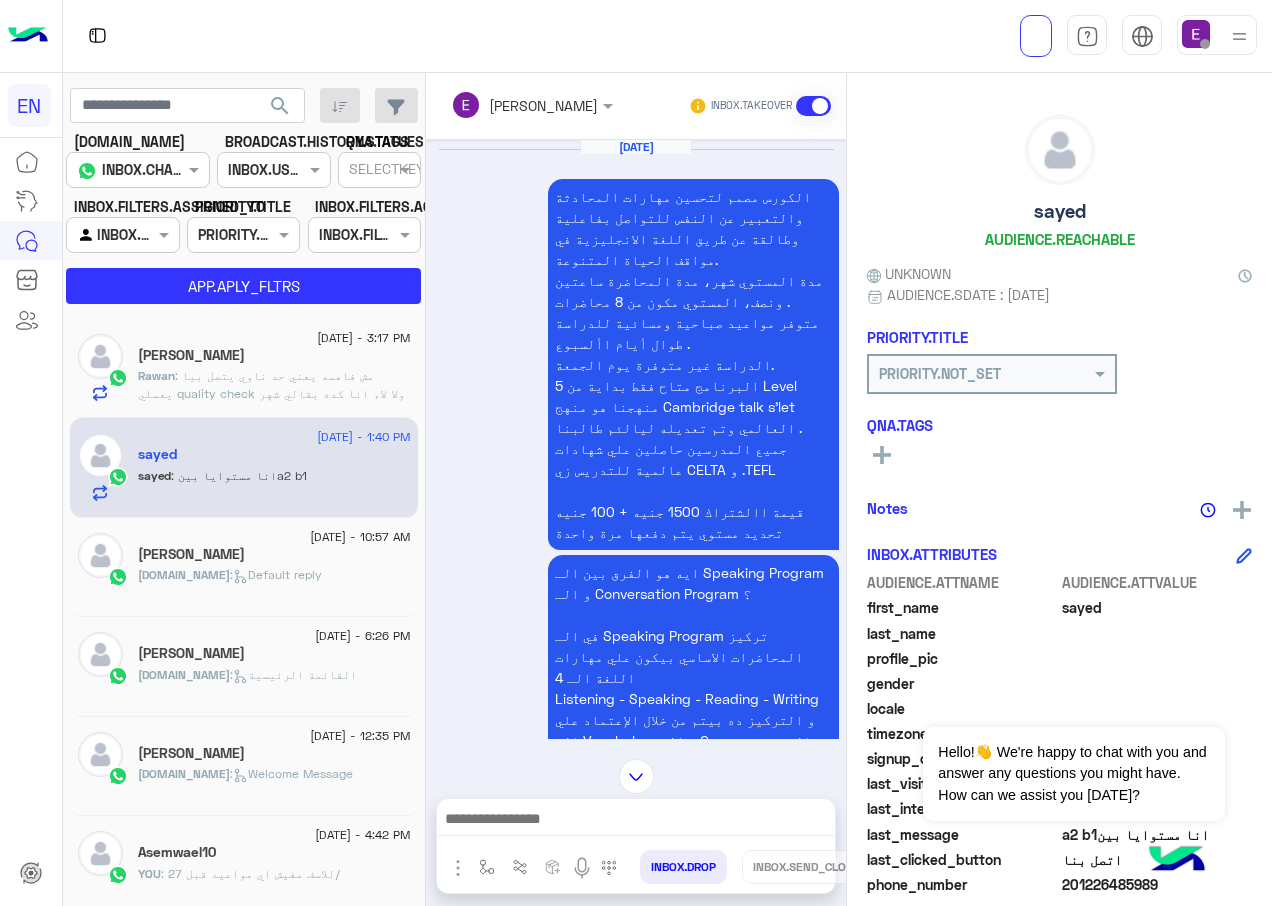 scroll, scrollTop: 7734, scrollLeft: 0, axis: vertical 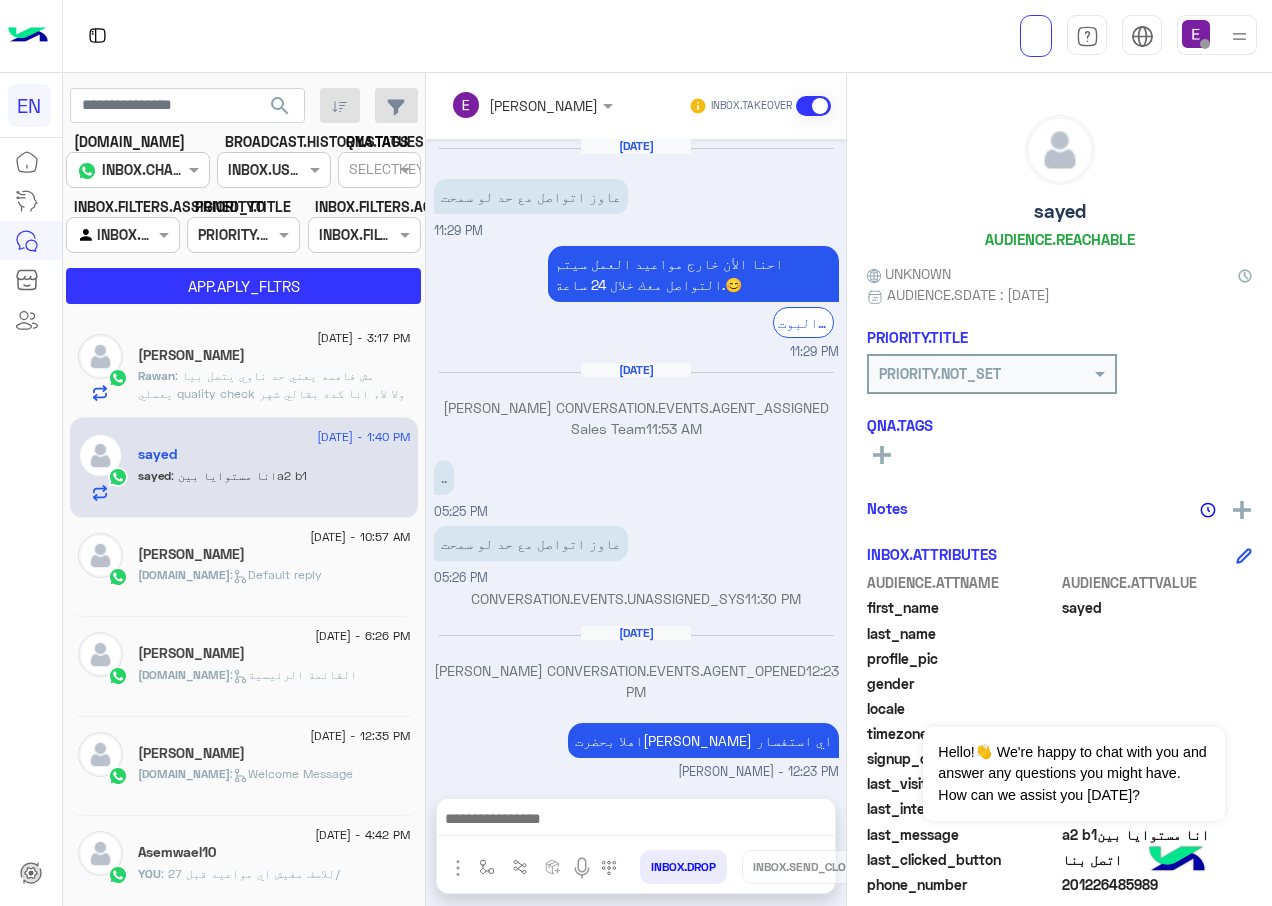 click on "Eman salman" at bounding box center [524, 105] 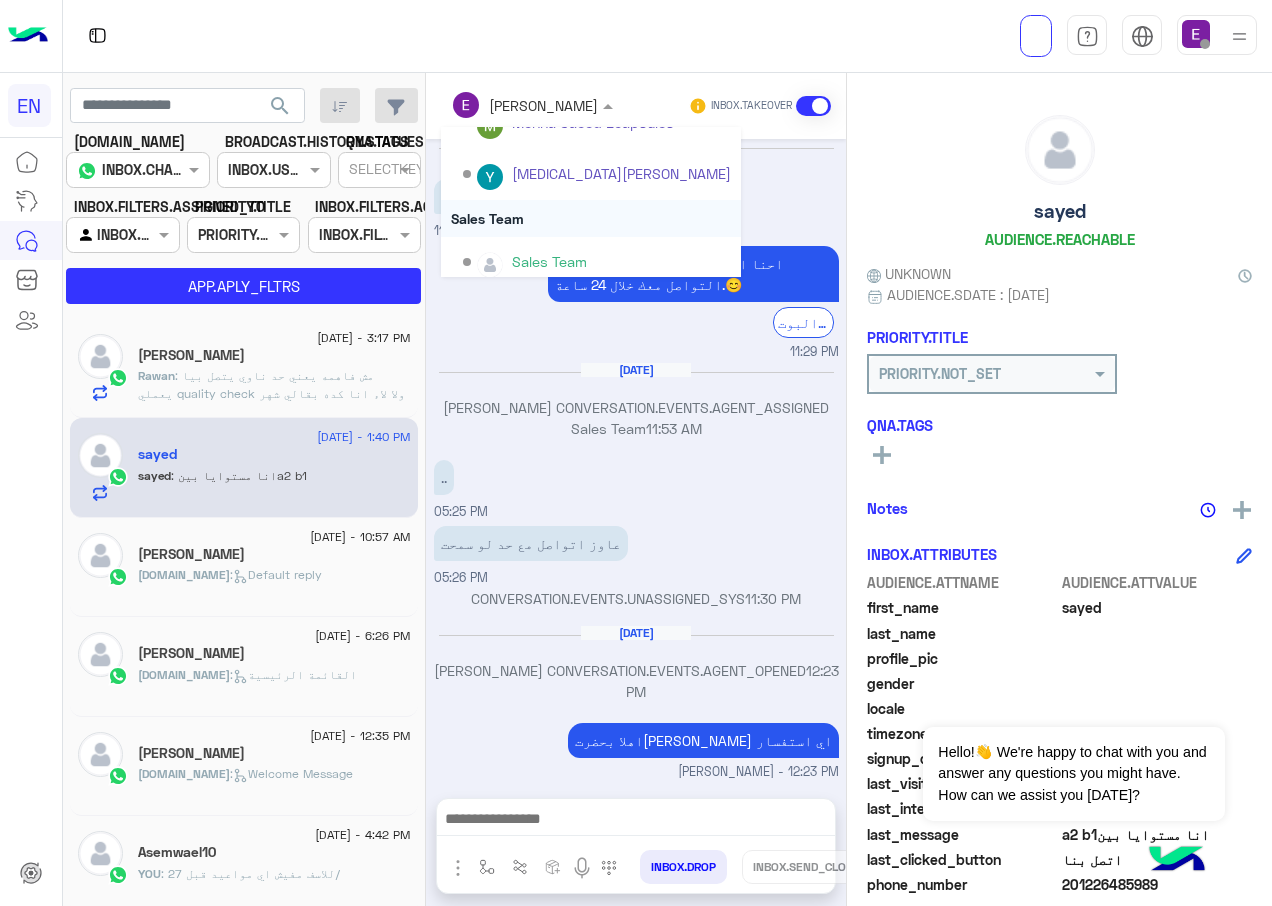 scroll, scrollTop: 332, scrollLeft: 0, axis: vertical 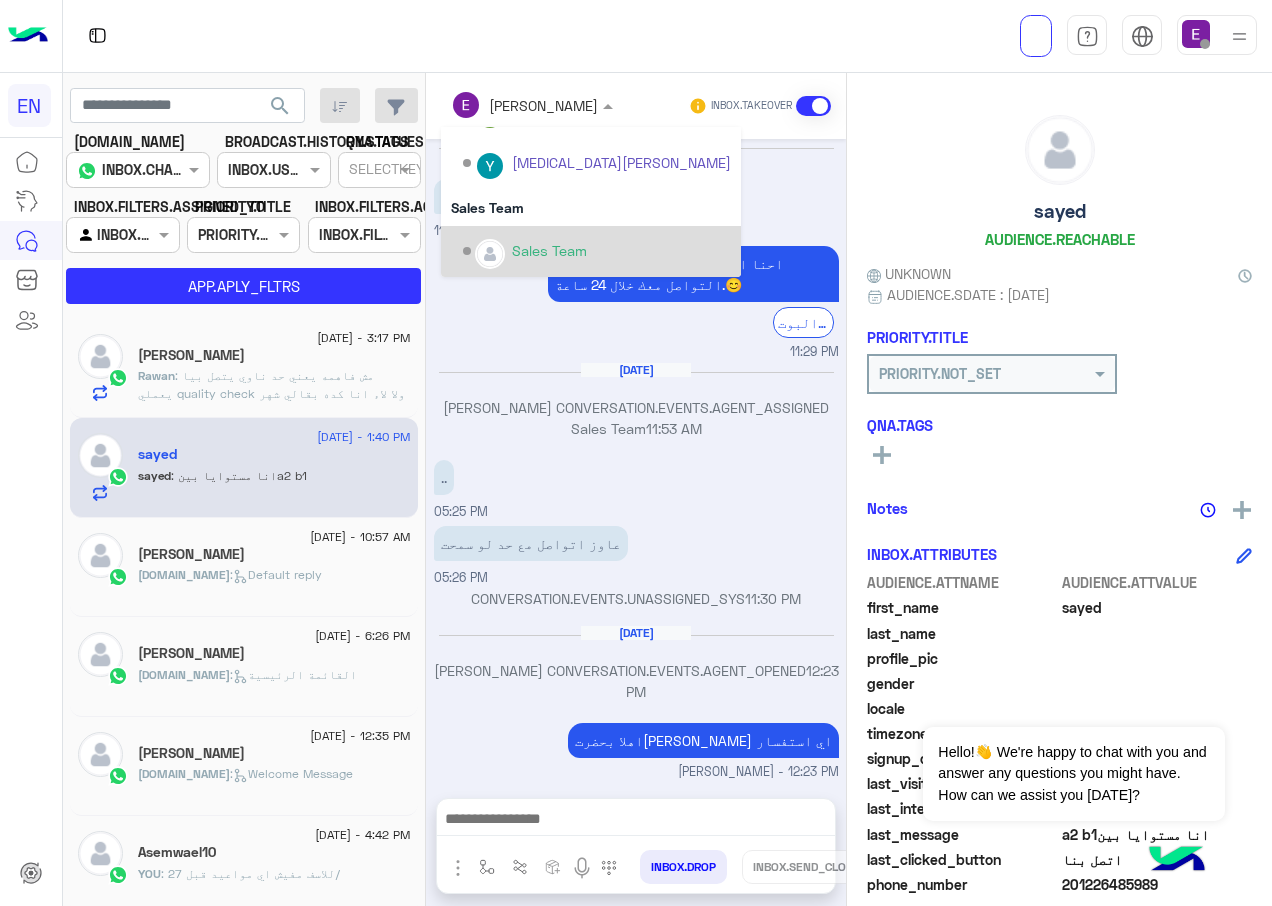 click on "Sales Team" at bounding box center [597, 251] 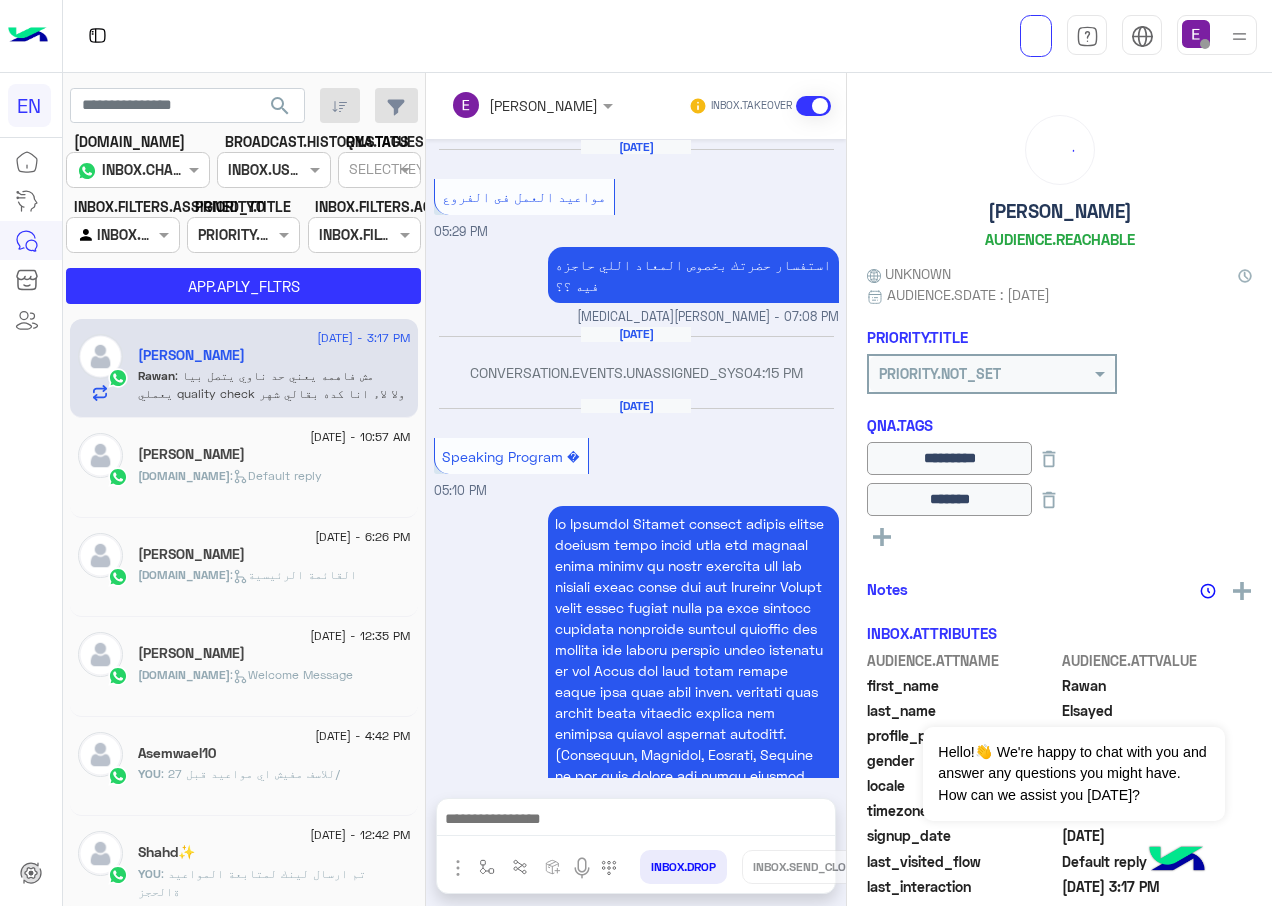 scroll, scrollTop: 2076, scrollLeft: 0, axis: vertical 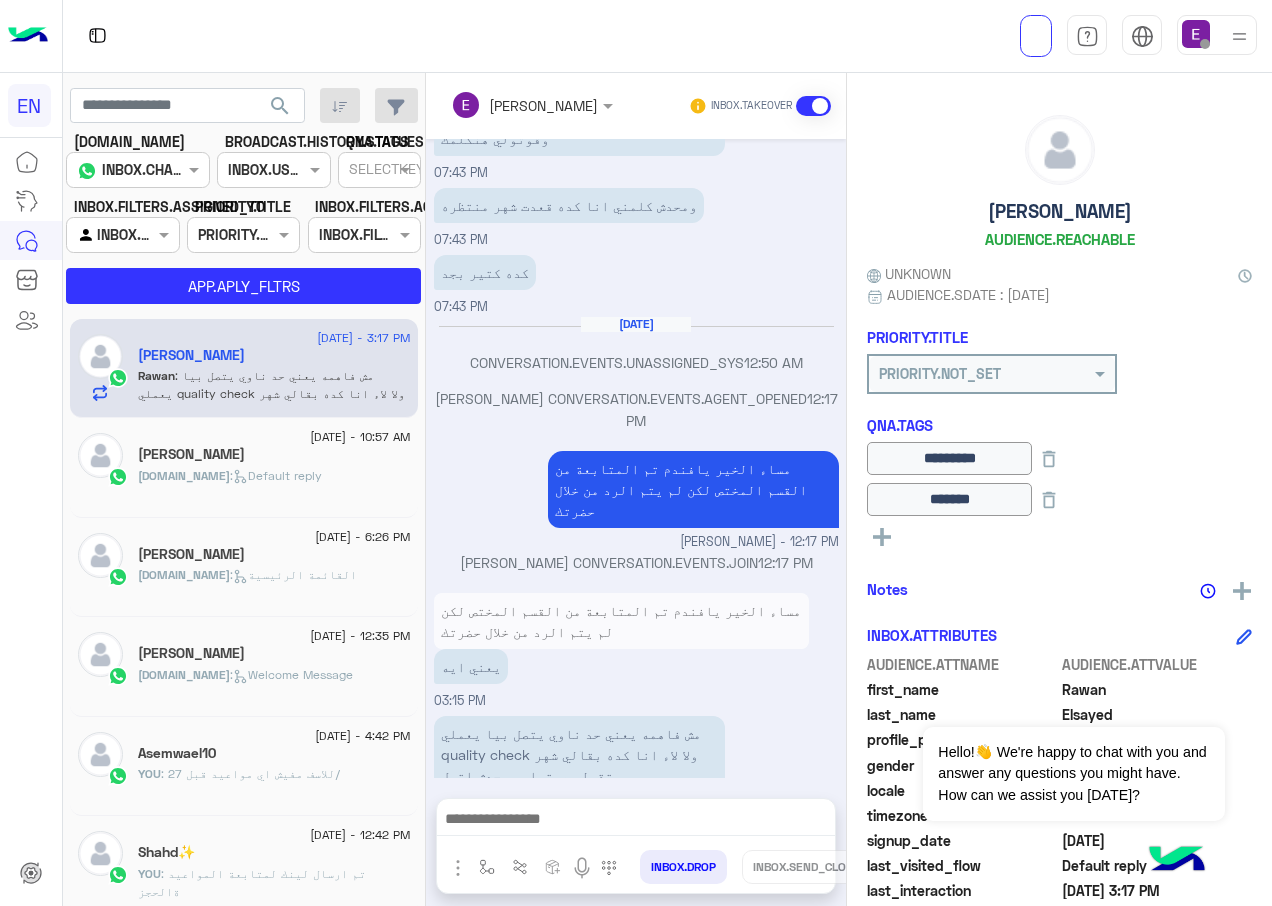 click at bounding box center [122, 234] 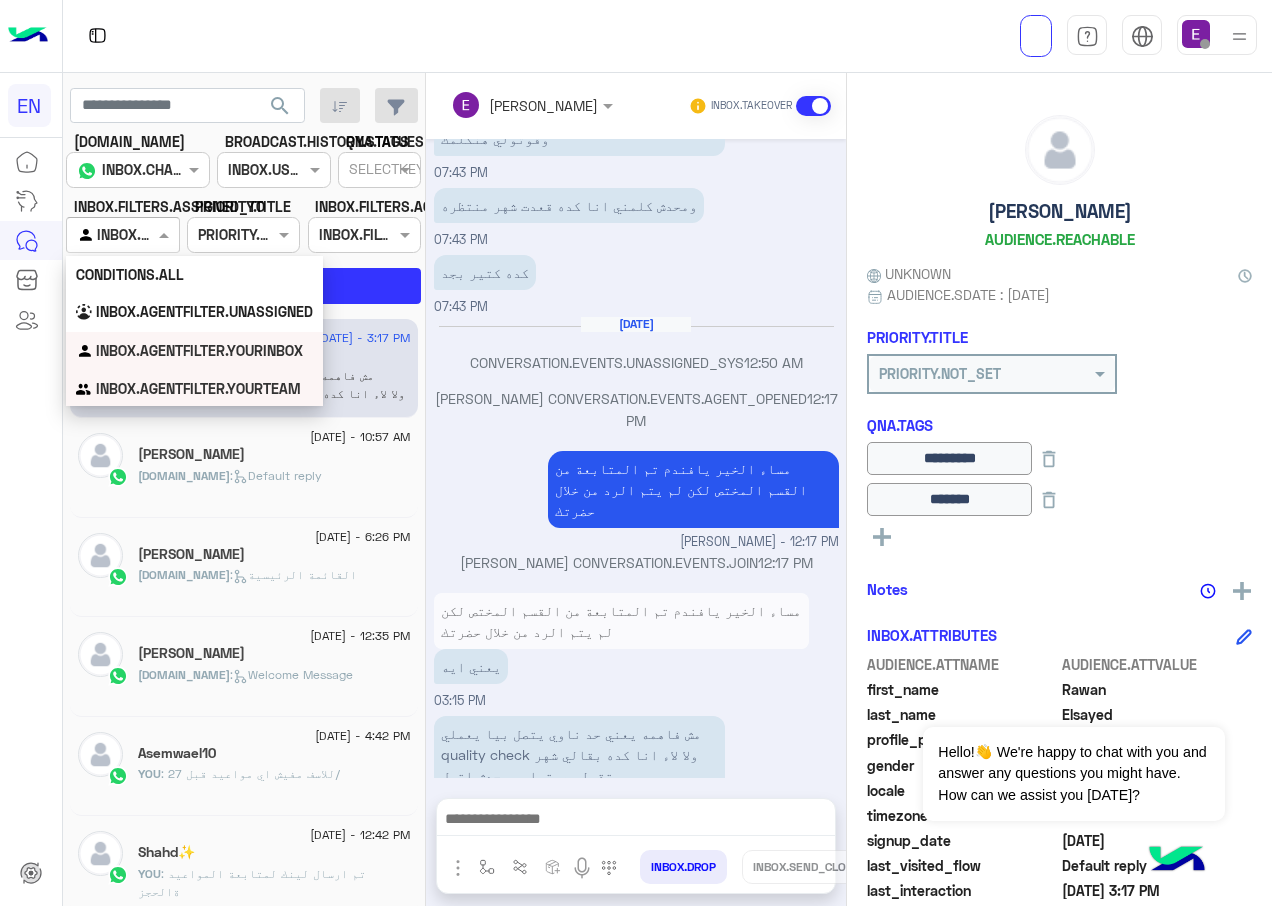 click on "Eman salman CONVERSATION.EVENTS.AGENT_OPENED   12:17 PM" at bounding box center [636, 409] 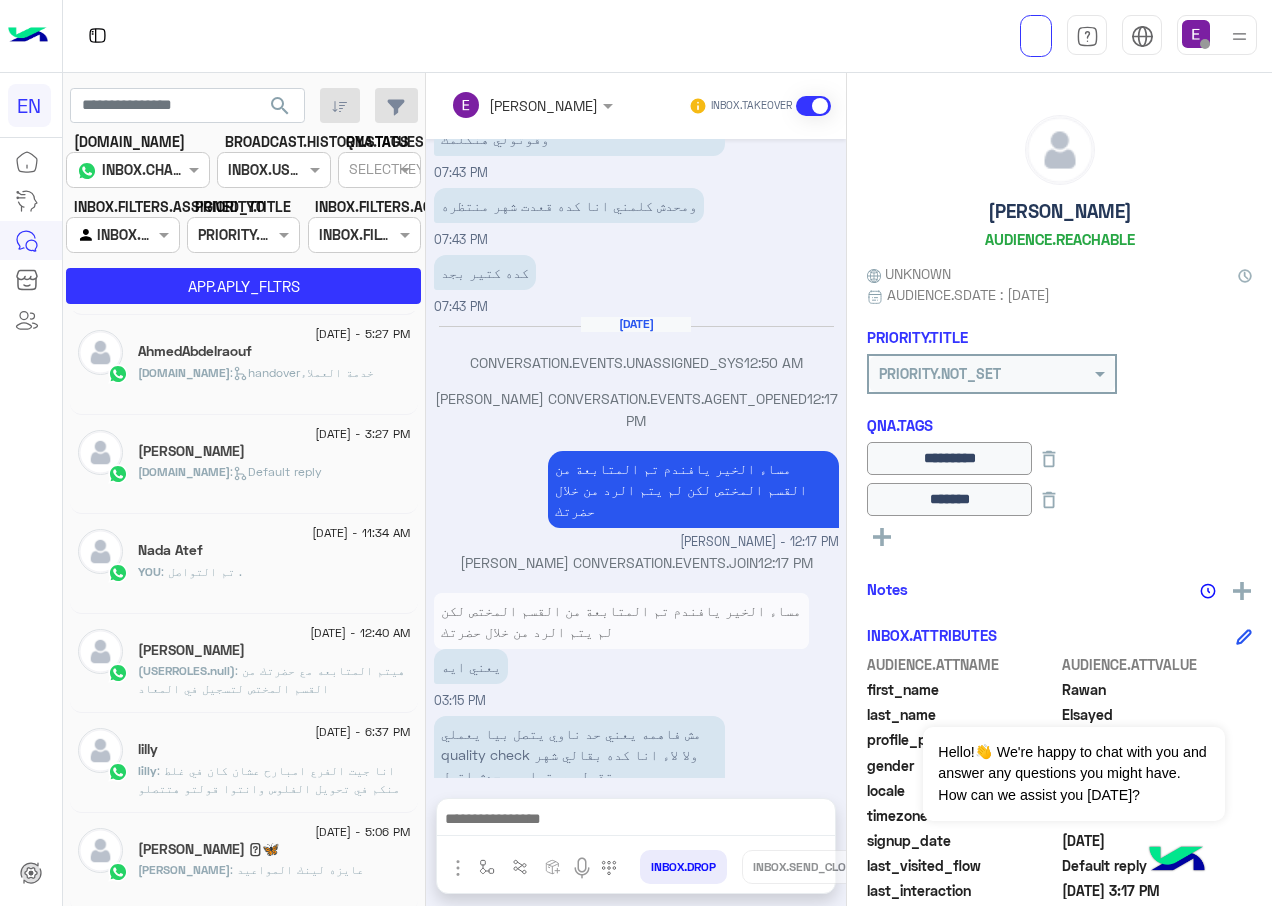 scroll, scrollTop: 806, scrollLeft: 0, axis: vertical 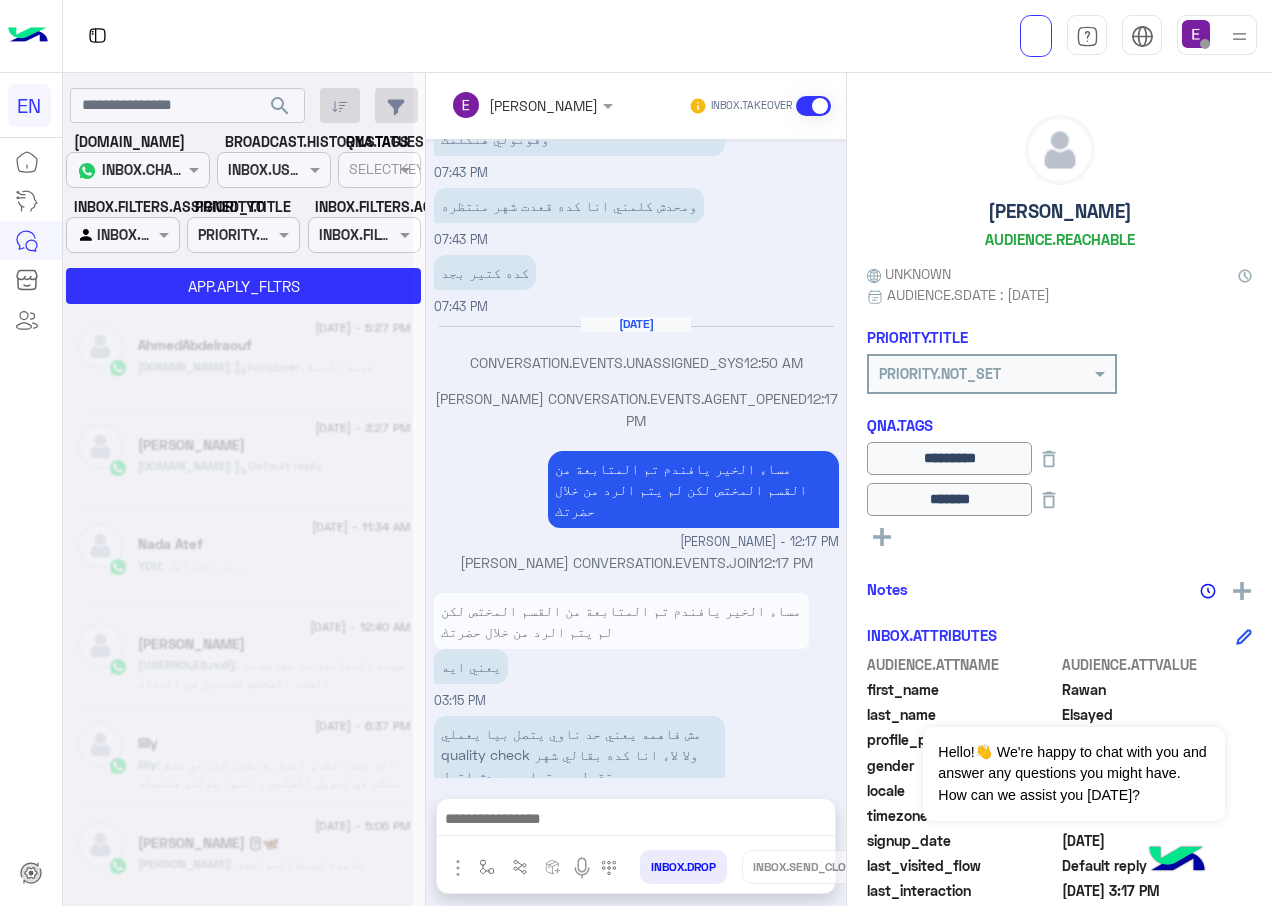 click 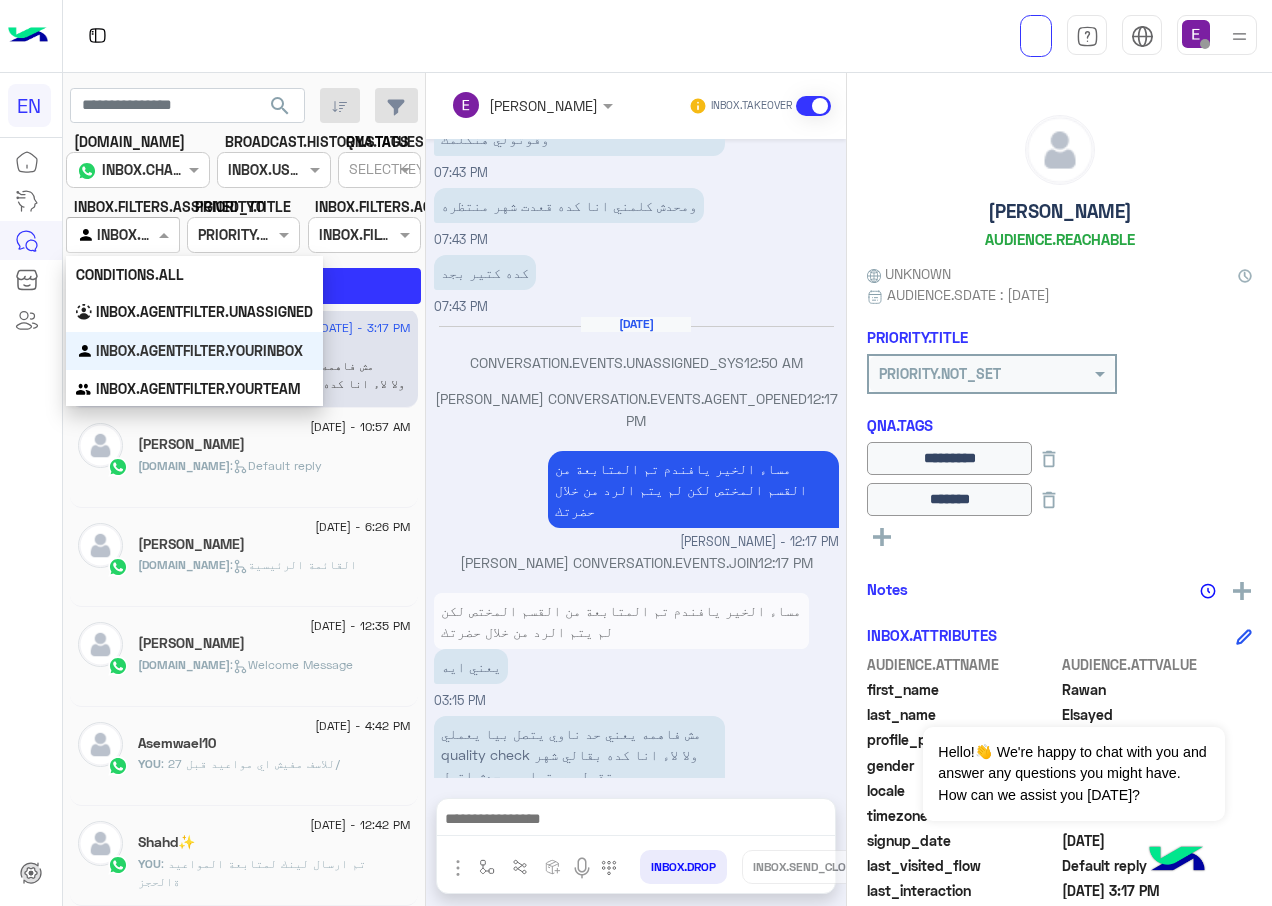 click on "Agent Filter INBOX.AGENTFILTER.YOURINBOX" at bounding box center (122, 235) 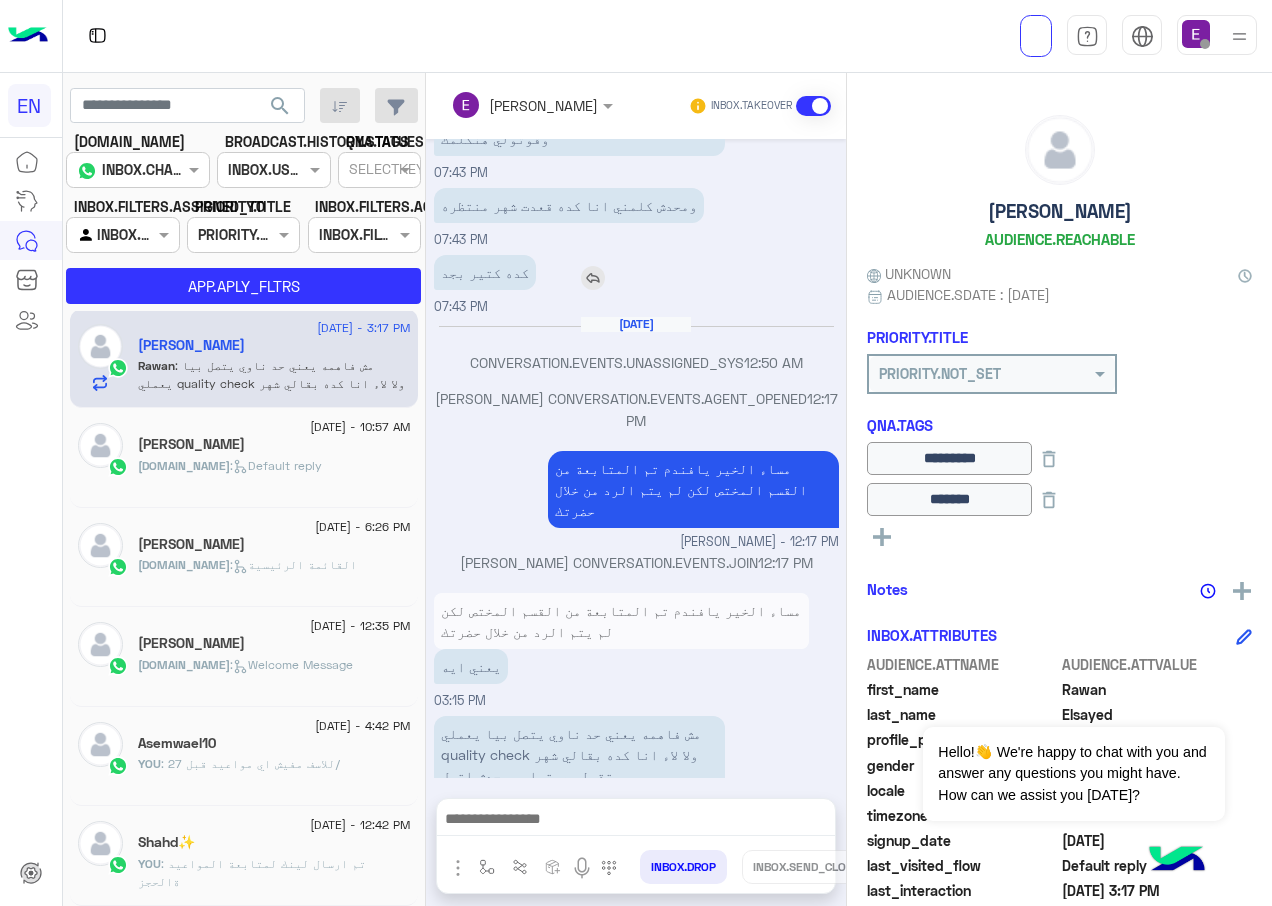 click on "كده كتير بجد" at bounding box center [542, 272] 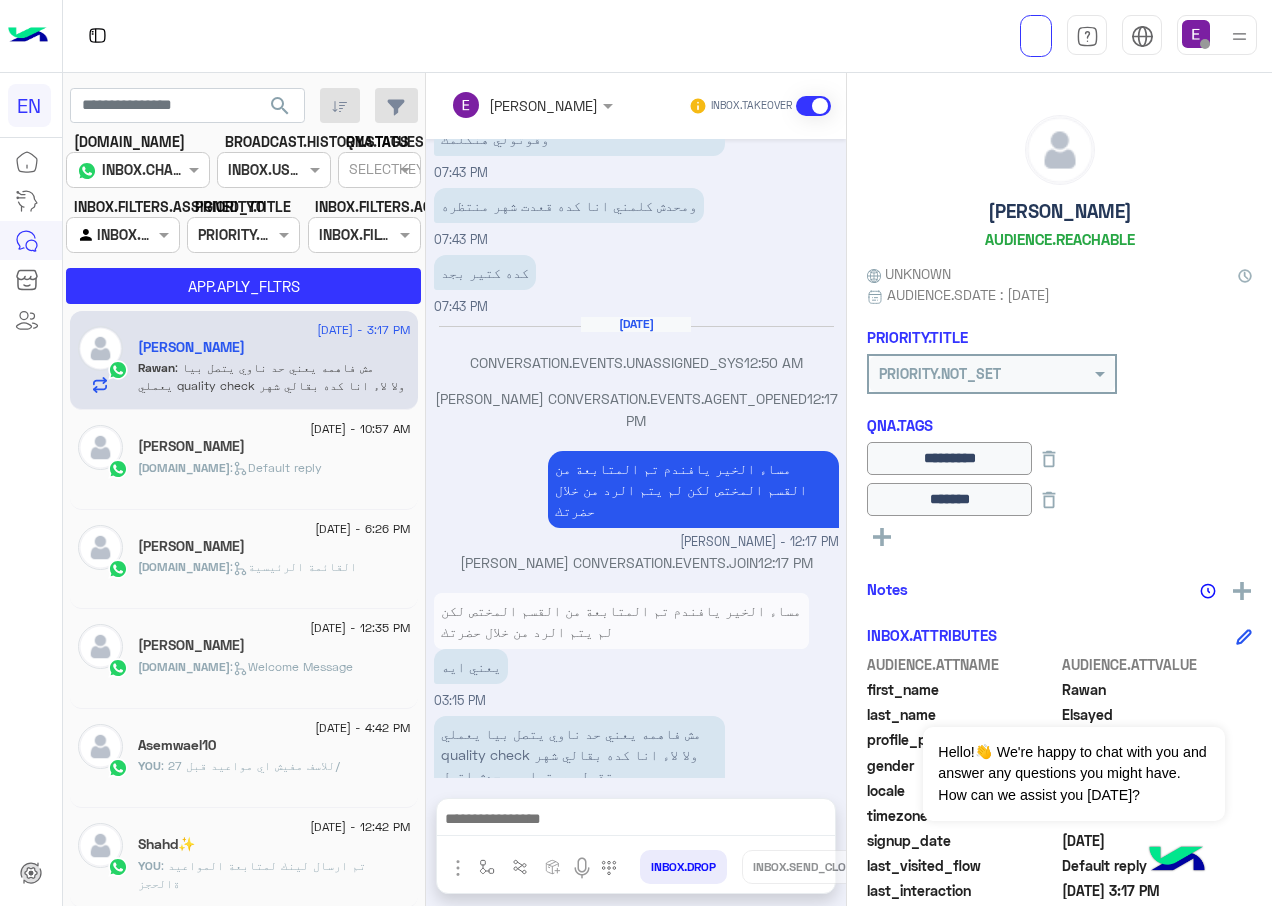 scroll, scrollTop: 0, scrollLeft: 0, axis: both 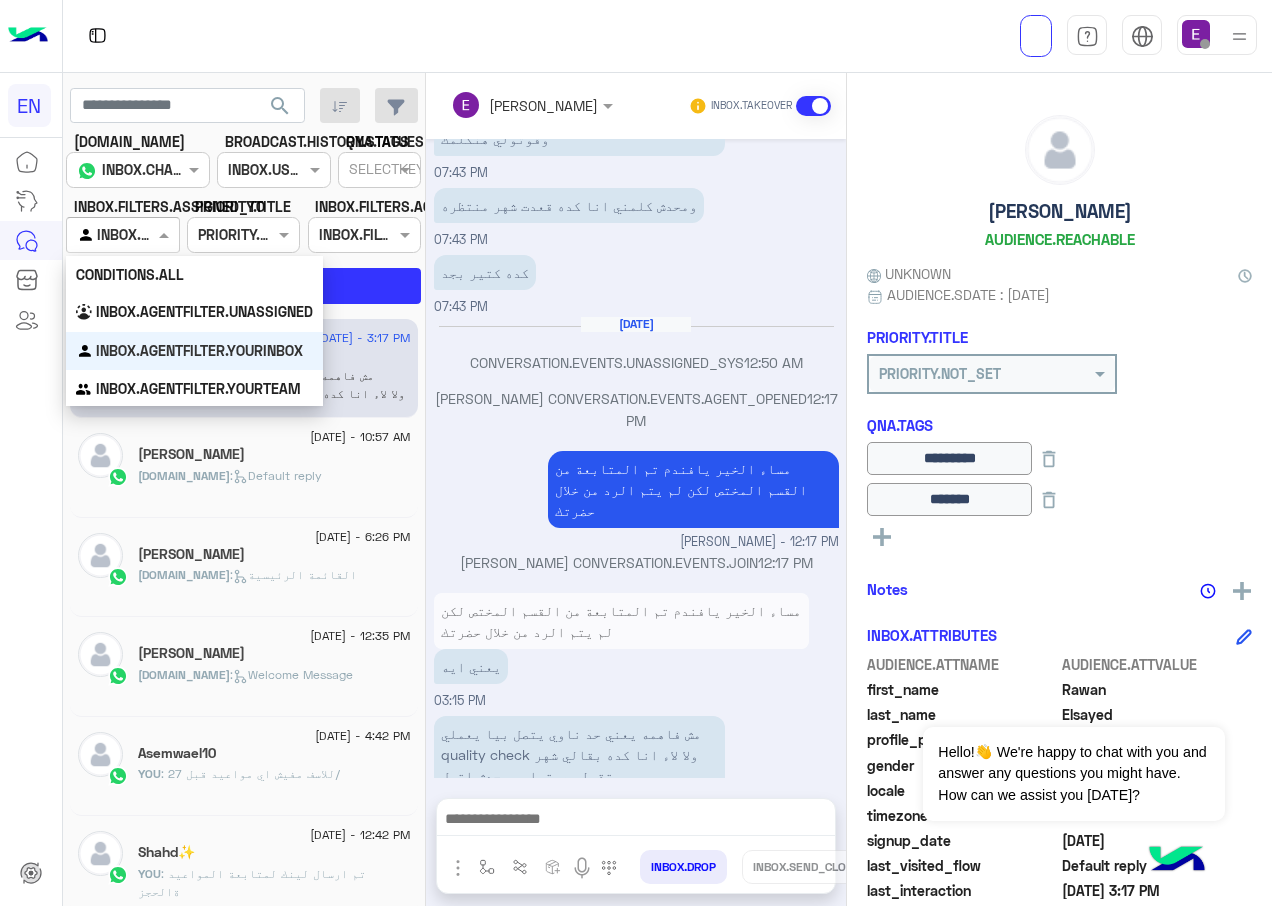 click at bounding box center [122, 234] 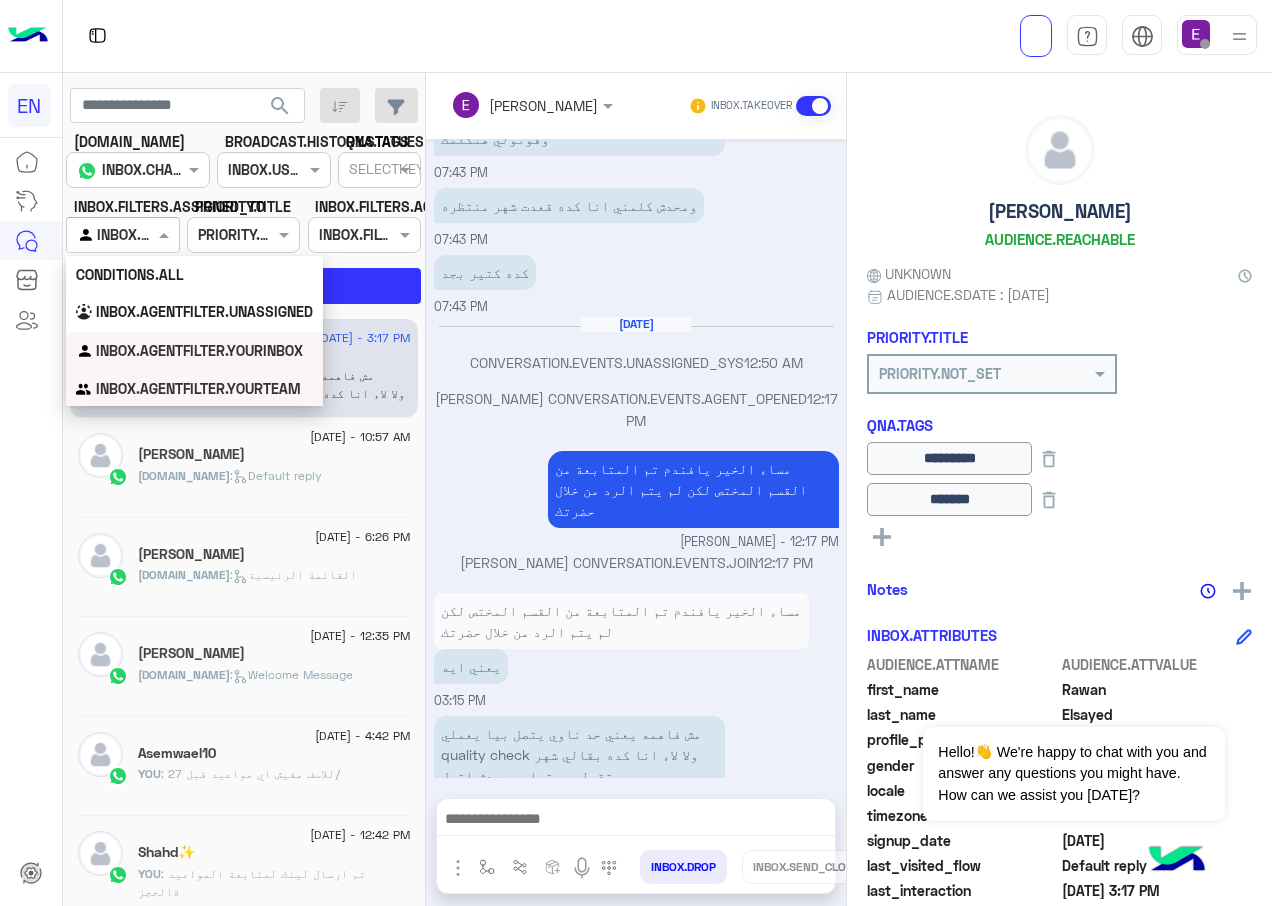 click on "INBOX.AGENTFILTER.YOURTEAM" at bounding box center [198, 388] 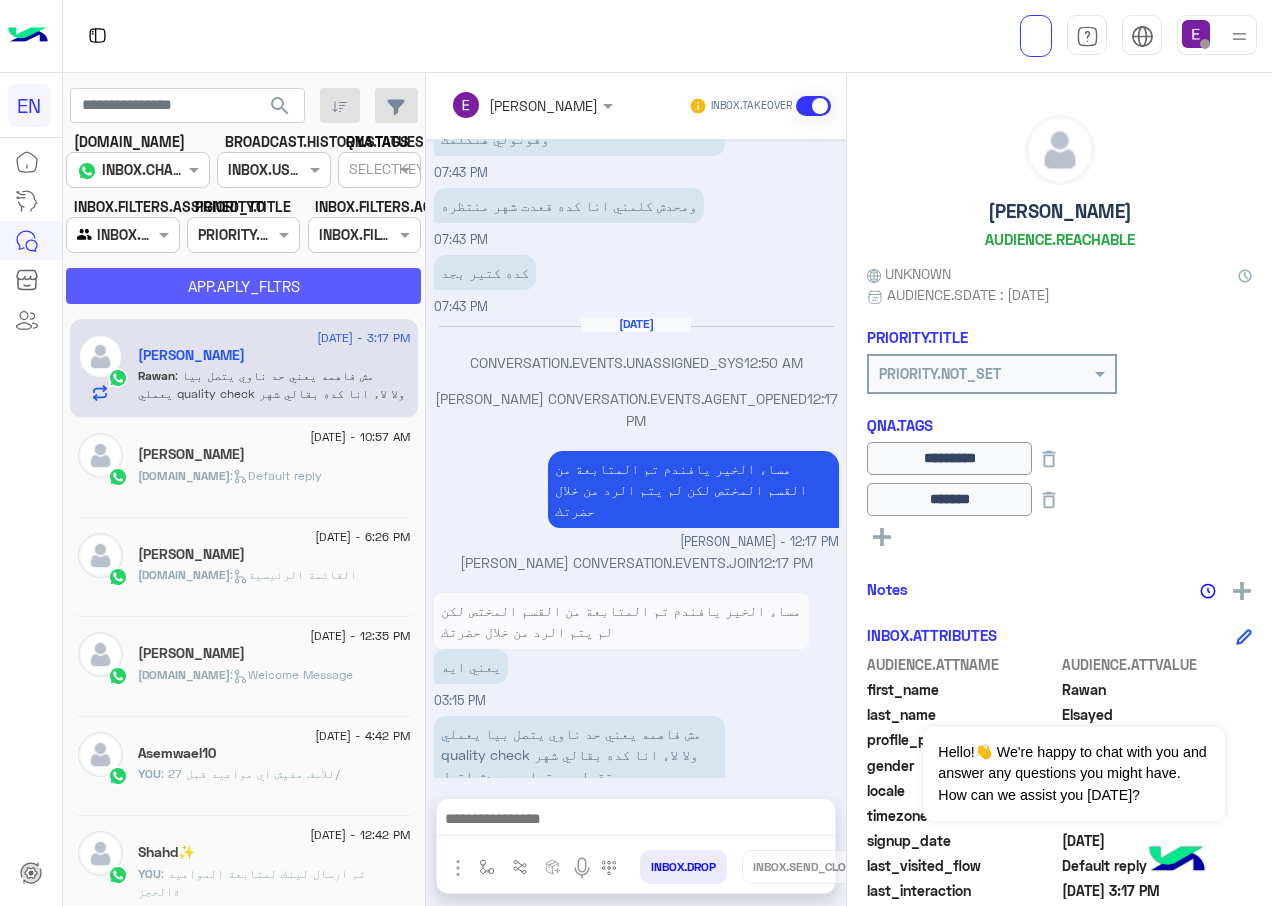 click on "APP.APLY_FLTRS" 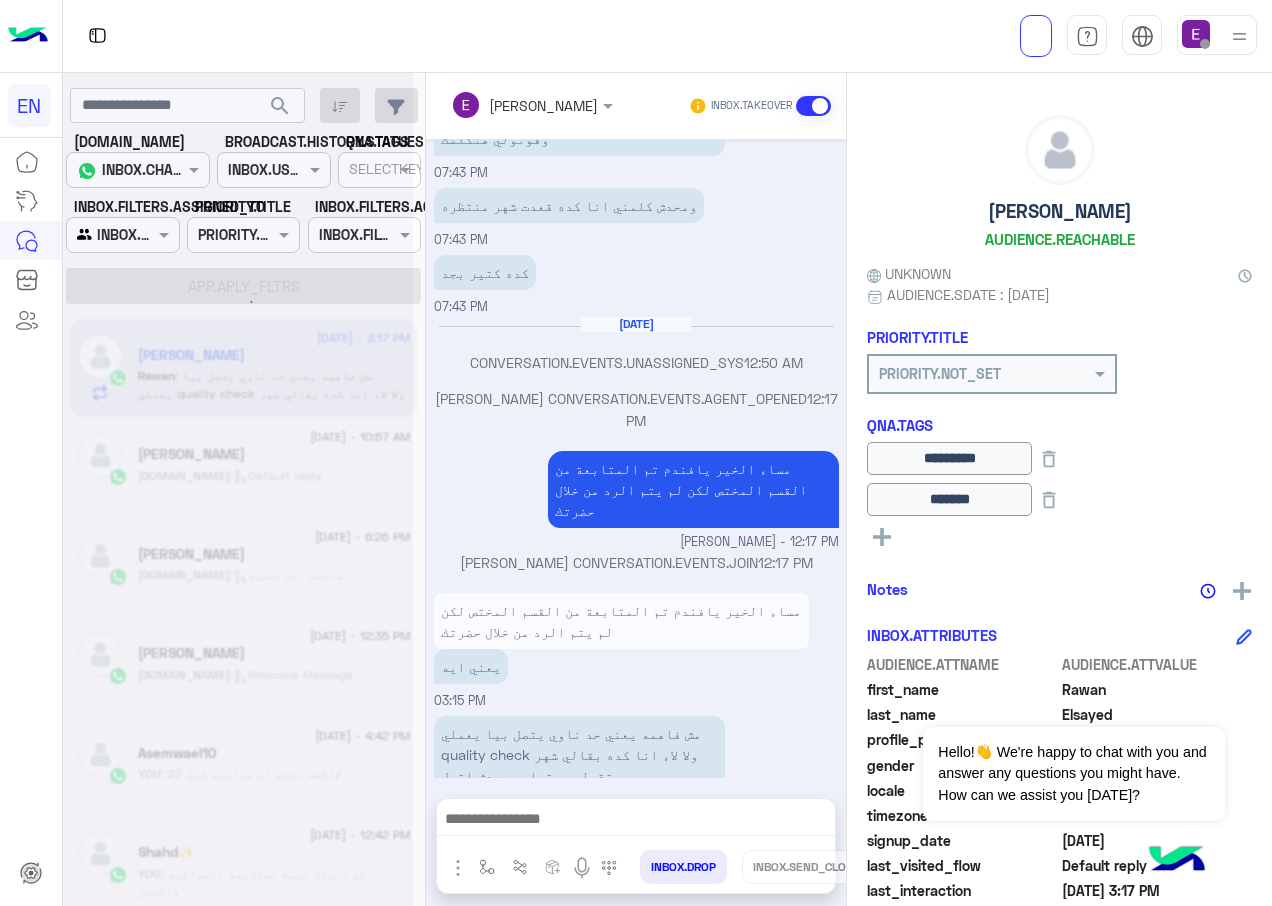 scroll, scrollTop: 2075, scrollLeft: 0, axis: vertical 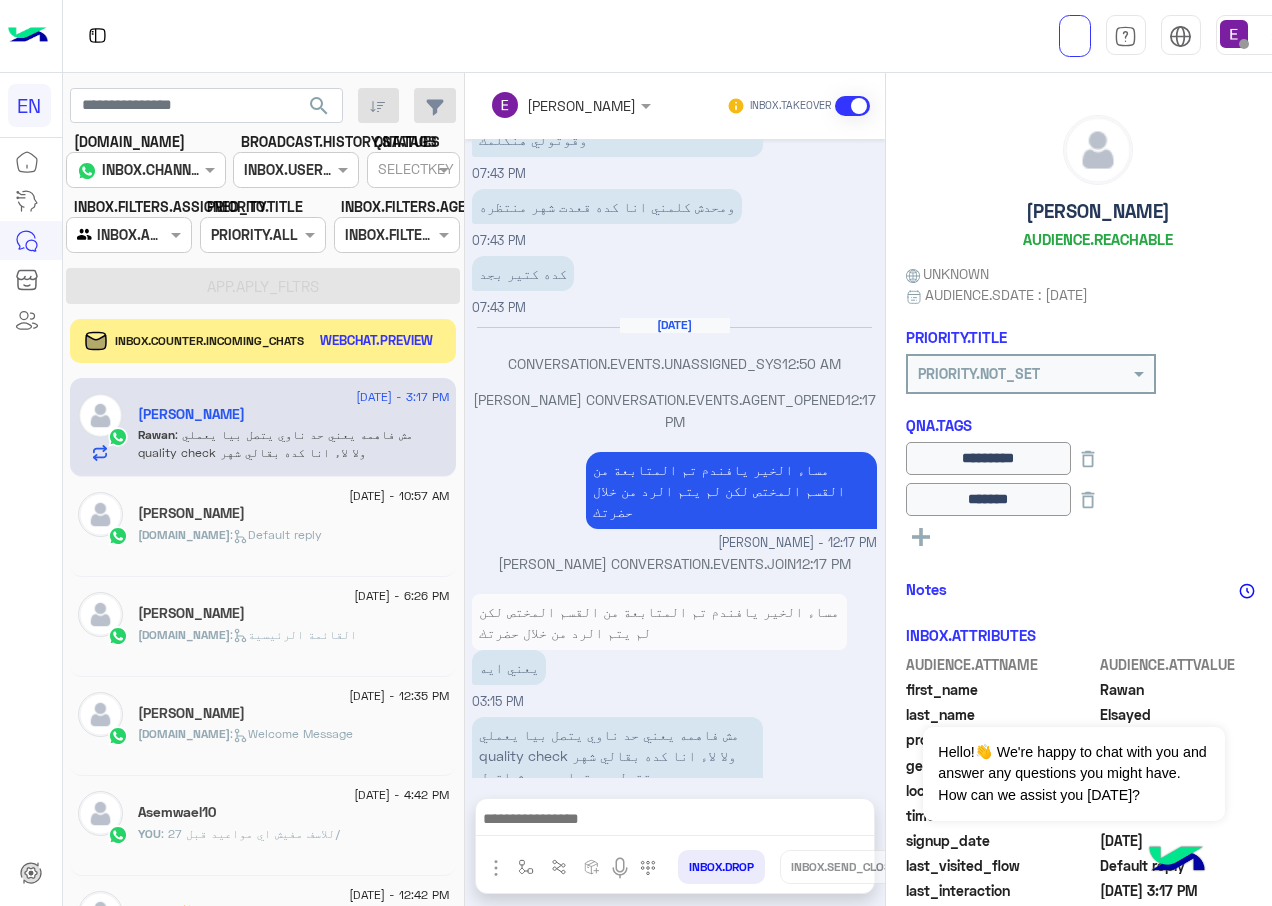 drag, startPoint x: 534, startPoint y: 668, endPoint x: 774, endPoint y: 266, distance: 468.19226 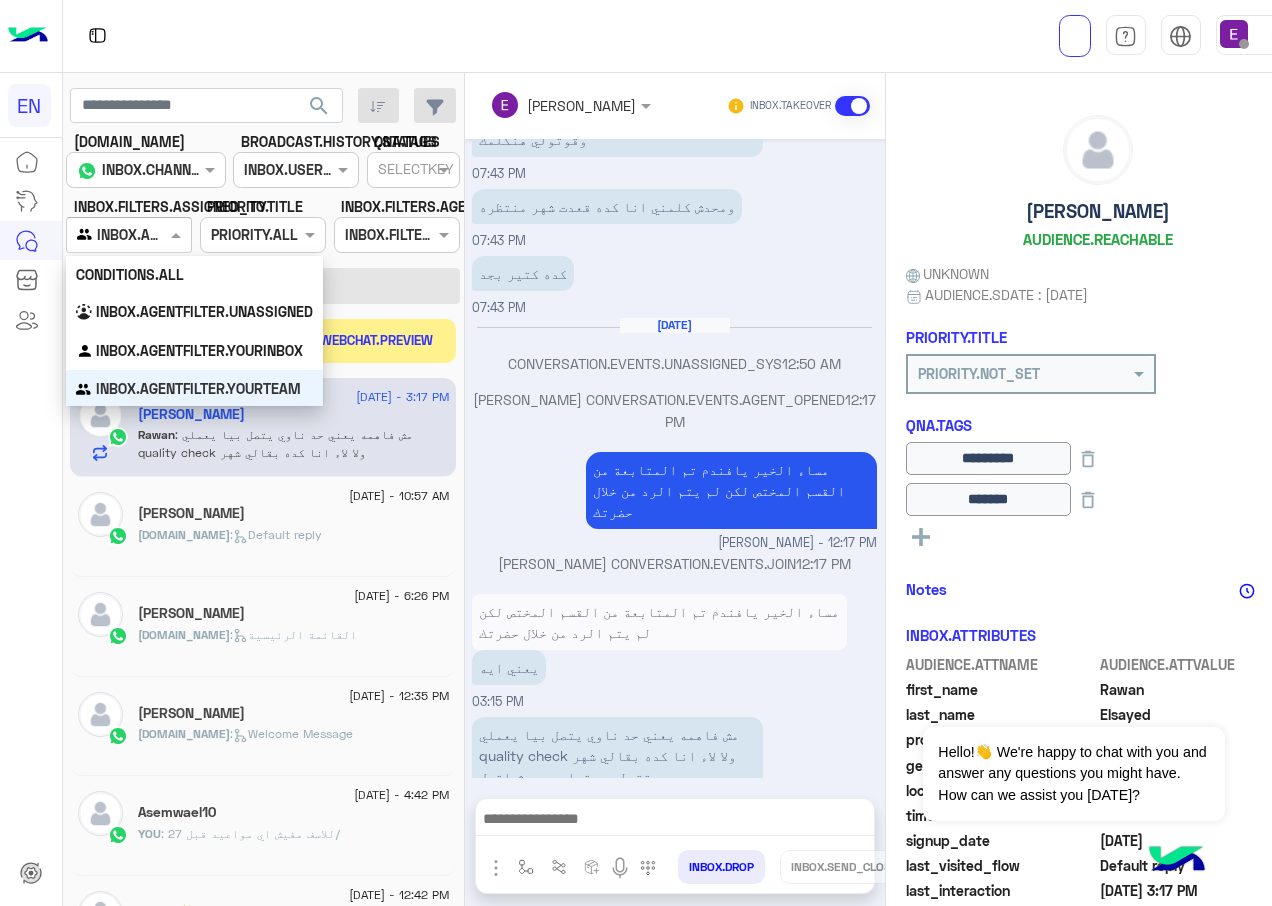 click at bounding box center (106, 235) 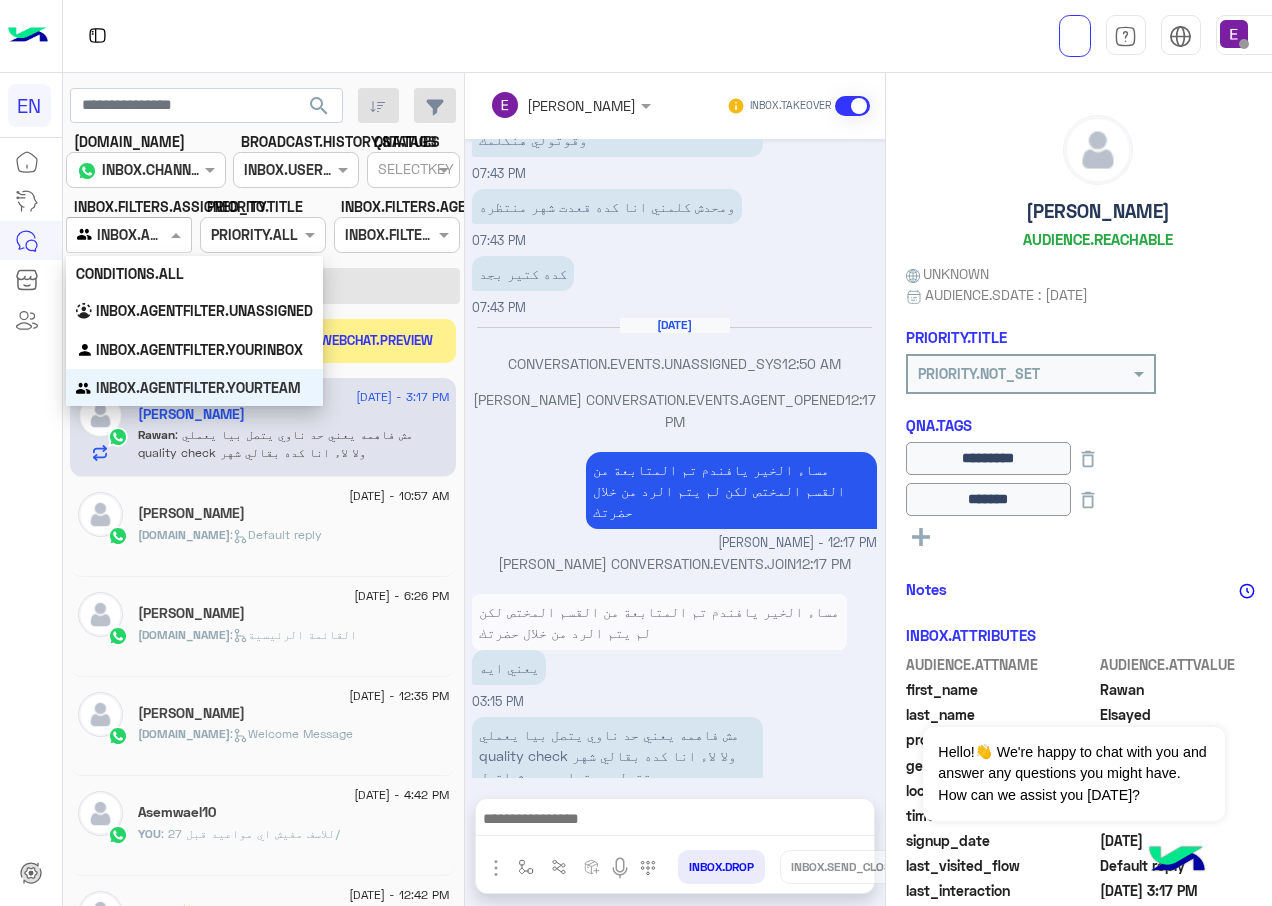 click on "INBOX.AGENTFILTER.YOURTEAM" at bounding box center [198, 387] 